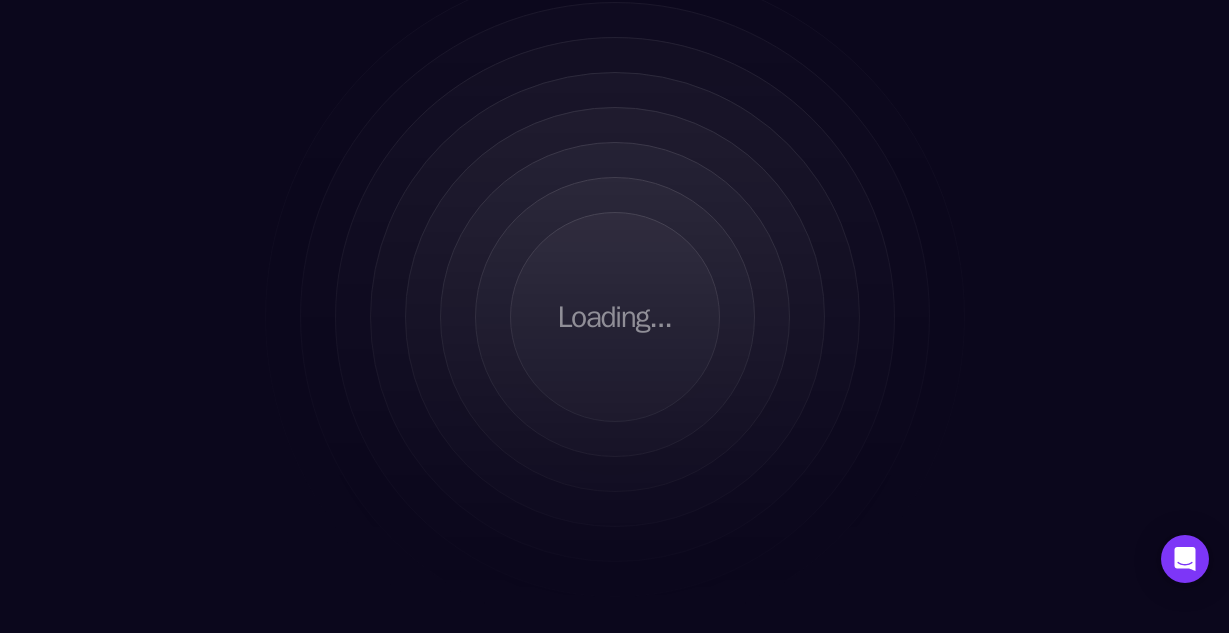 scroll, scrollTop: 0, scrollLeft: 0, axis: both 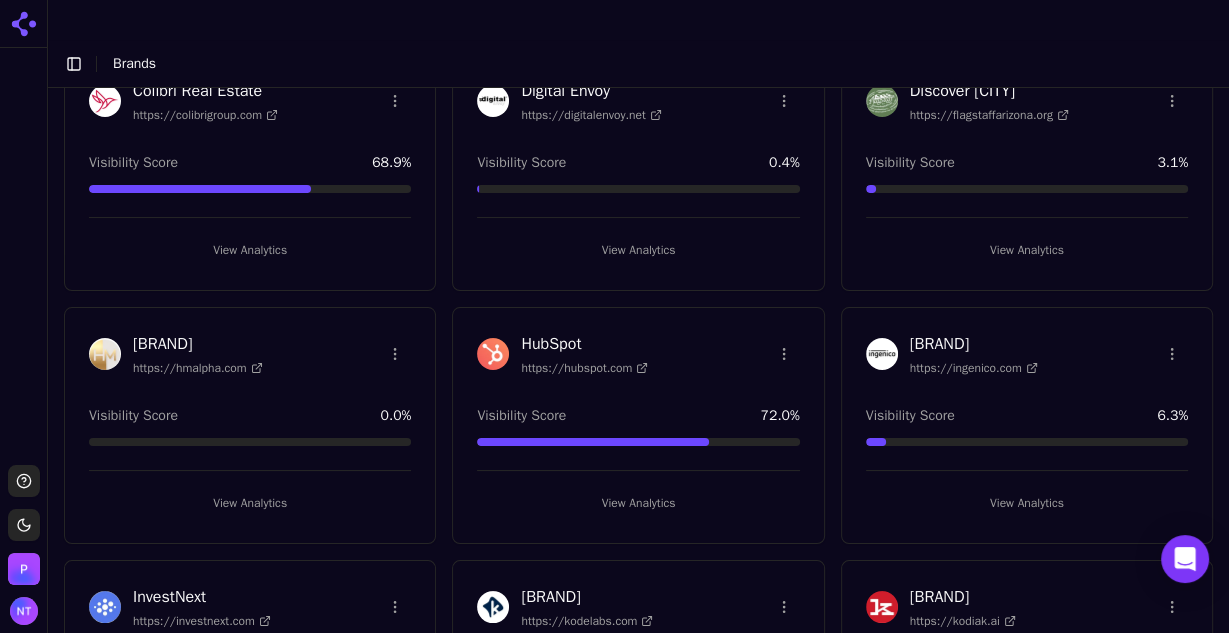 click on "View Analytics" at bounding box center [638, 503] 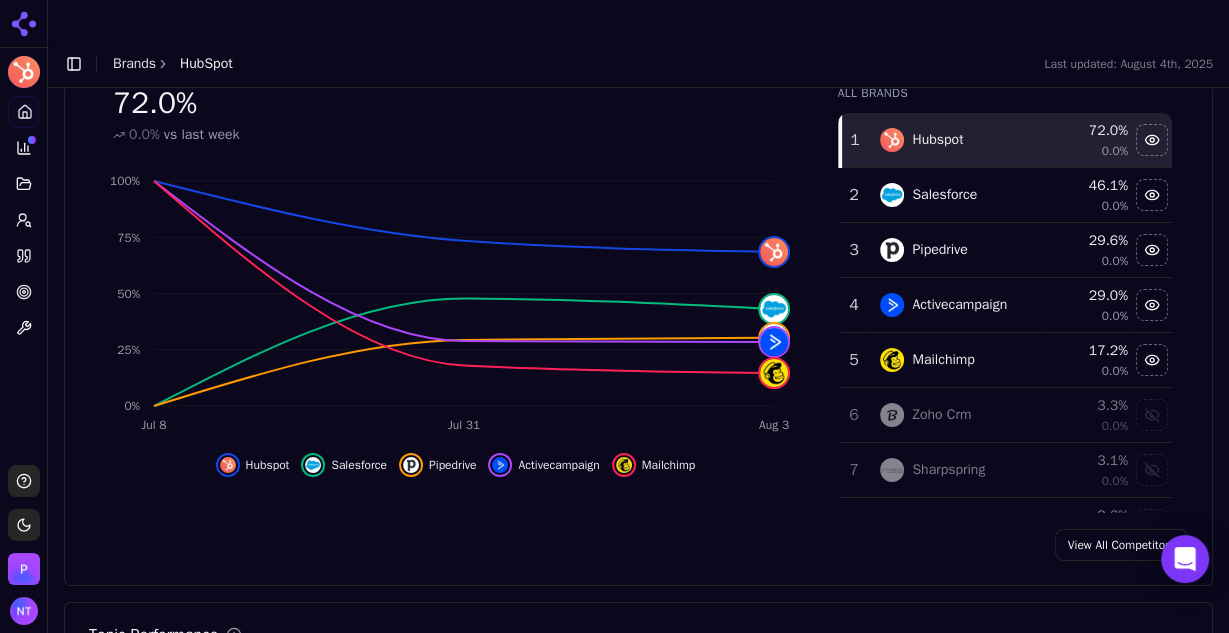 scroll, scrollTop: 325, scrollLeft: 0, axis: vertical 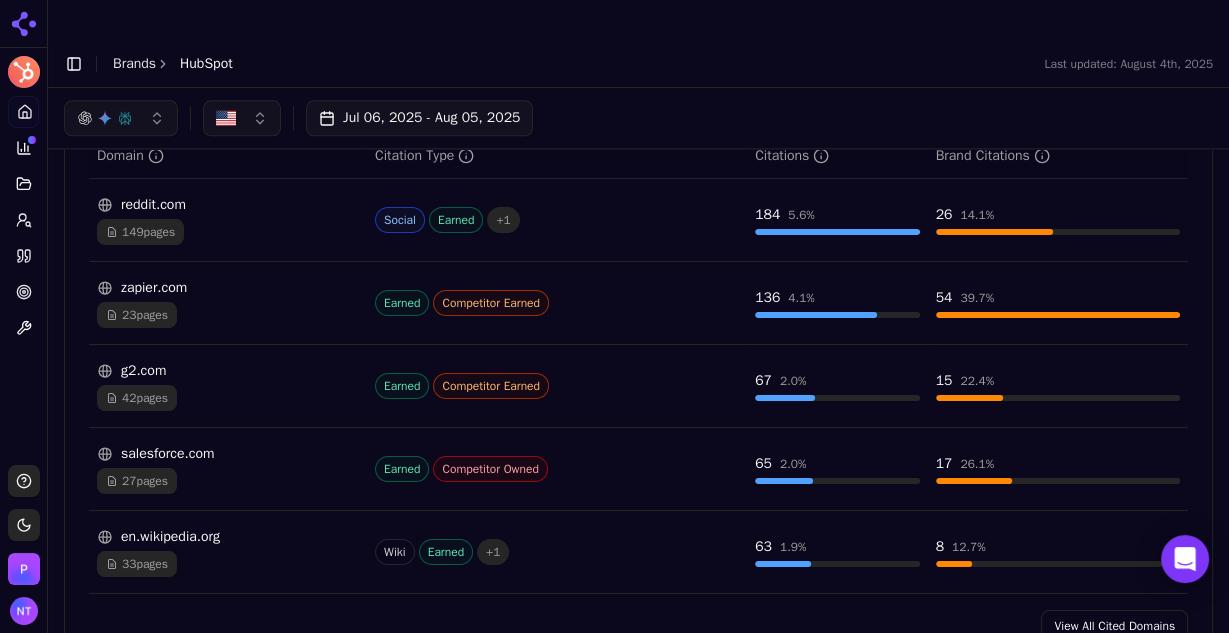 click on "View All Cited Domains" at bounding box center [1114, 626] 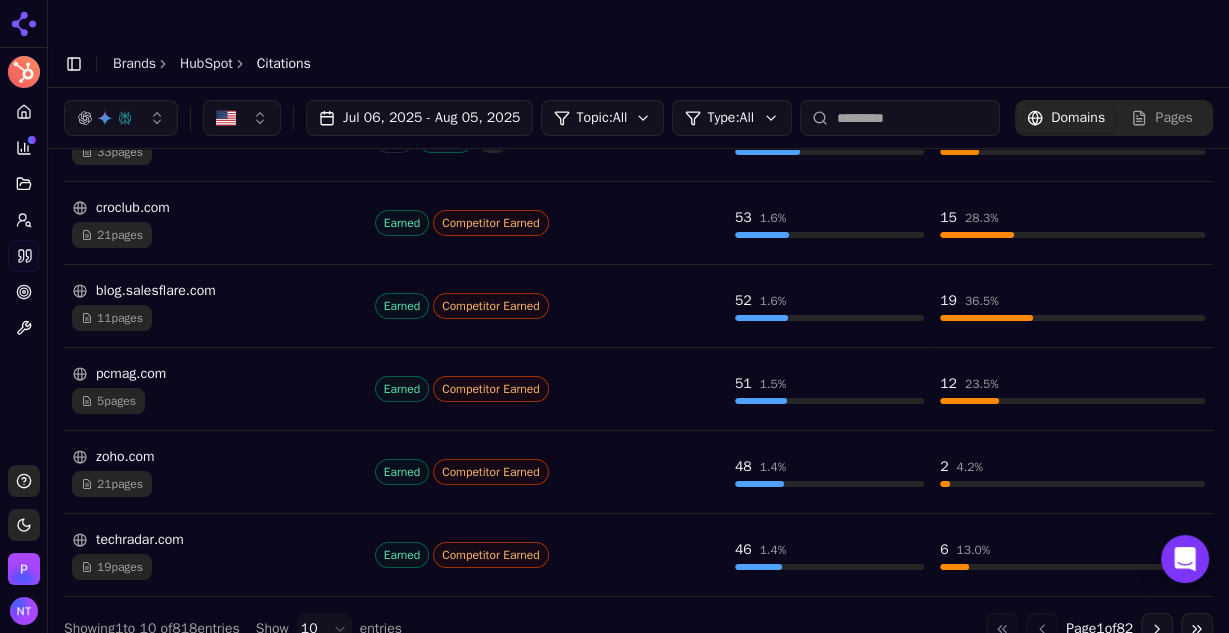 scroll, scrollTop: 735, scrollLeft: 0, axis: vertical 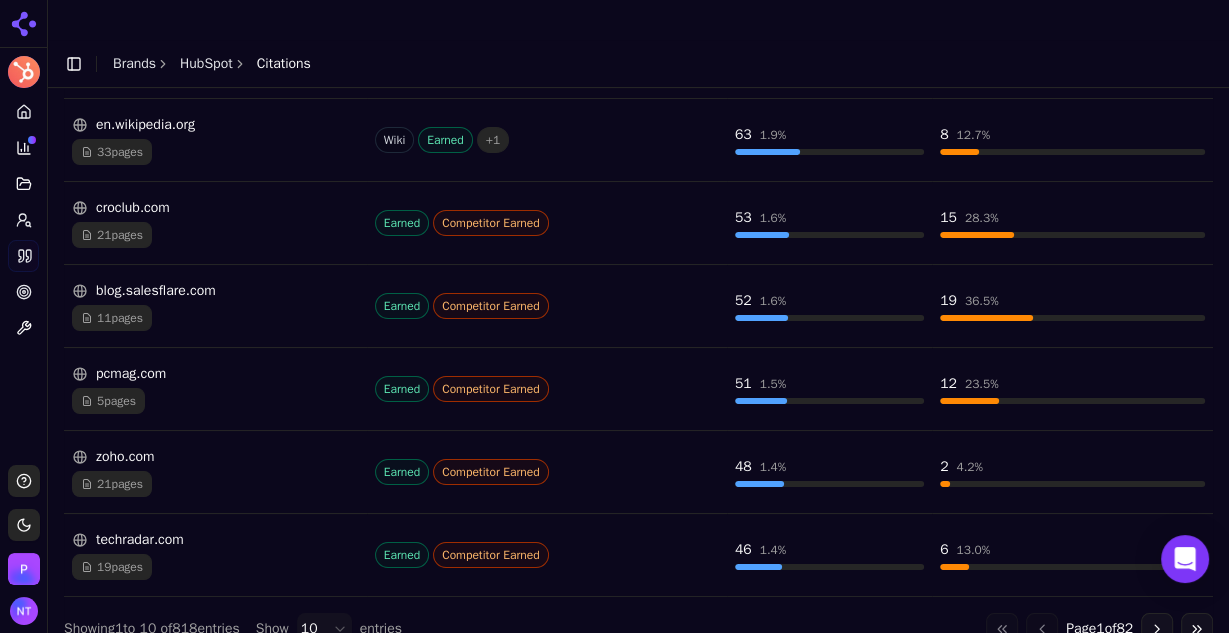 click on "Go to next page" at bounding box center (1157, 629) 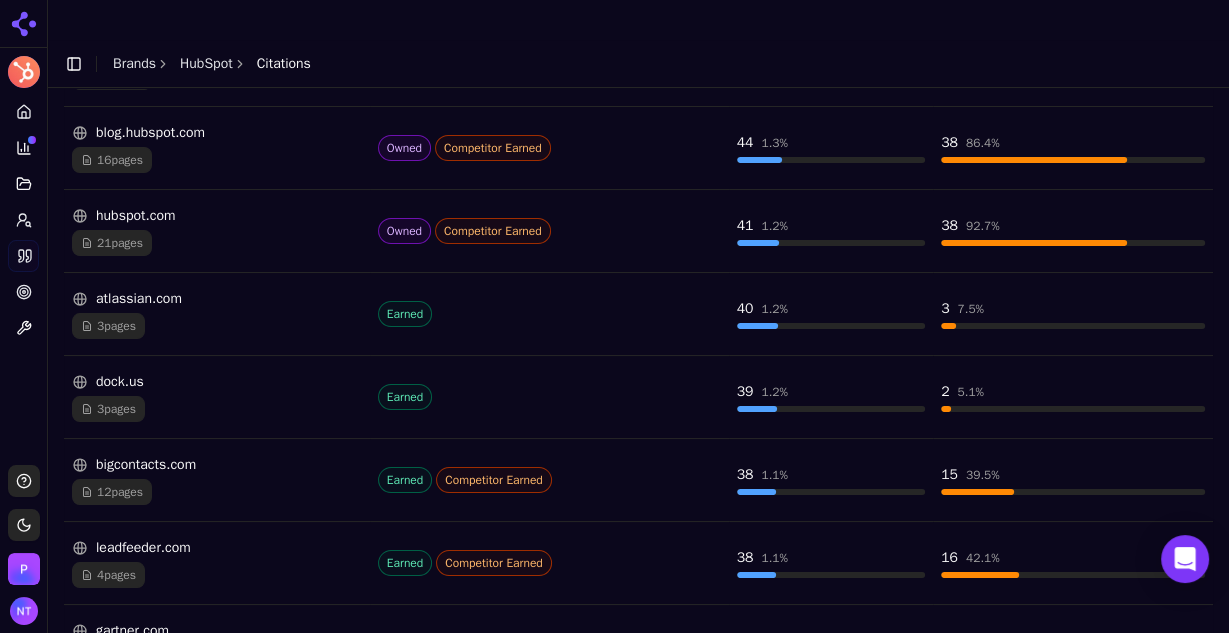 scroll, scrollTop: 735, scrollLeft: 0, axis: vertical 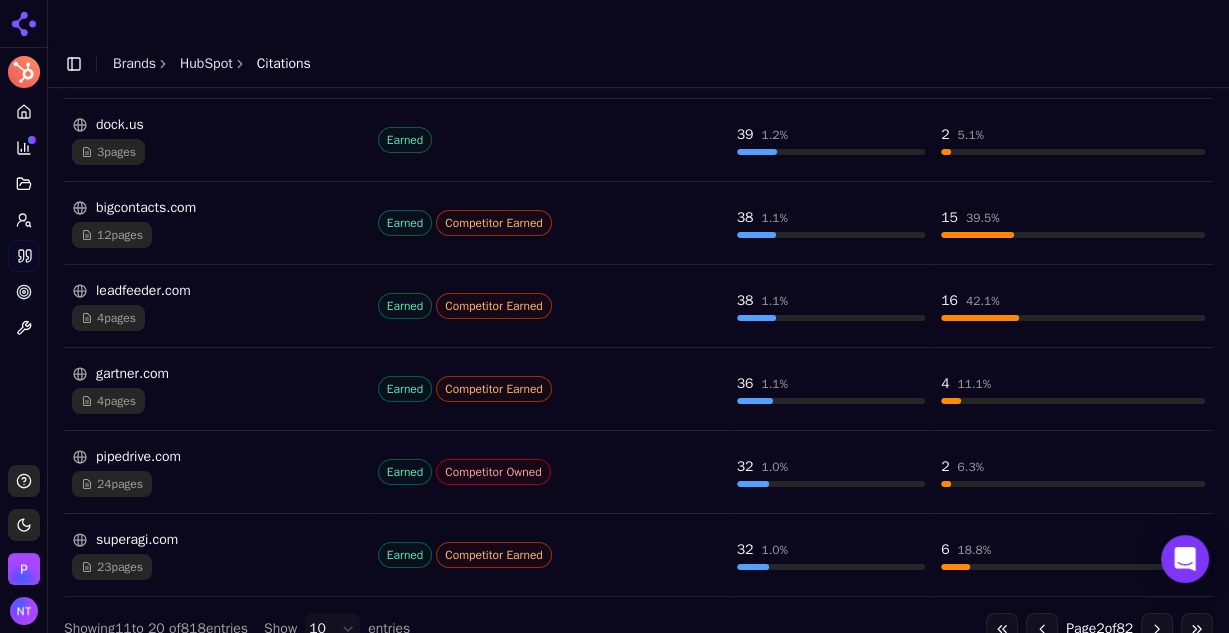 click on "Go to next page" at bounding box center [1157, 629] 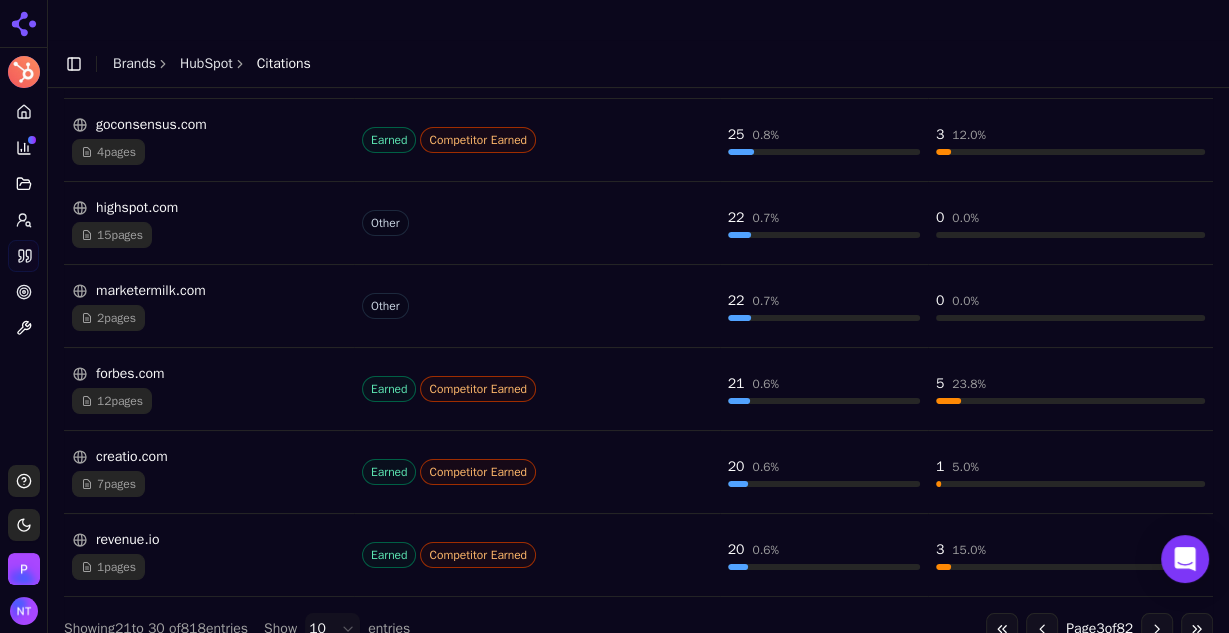 scroll, scrollTop: 735, scrollLeft: 0, axis: vertical 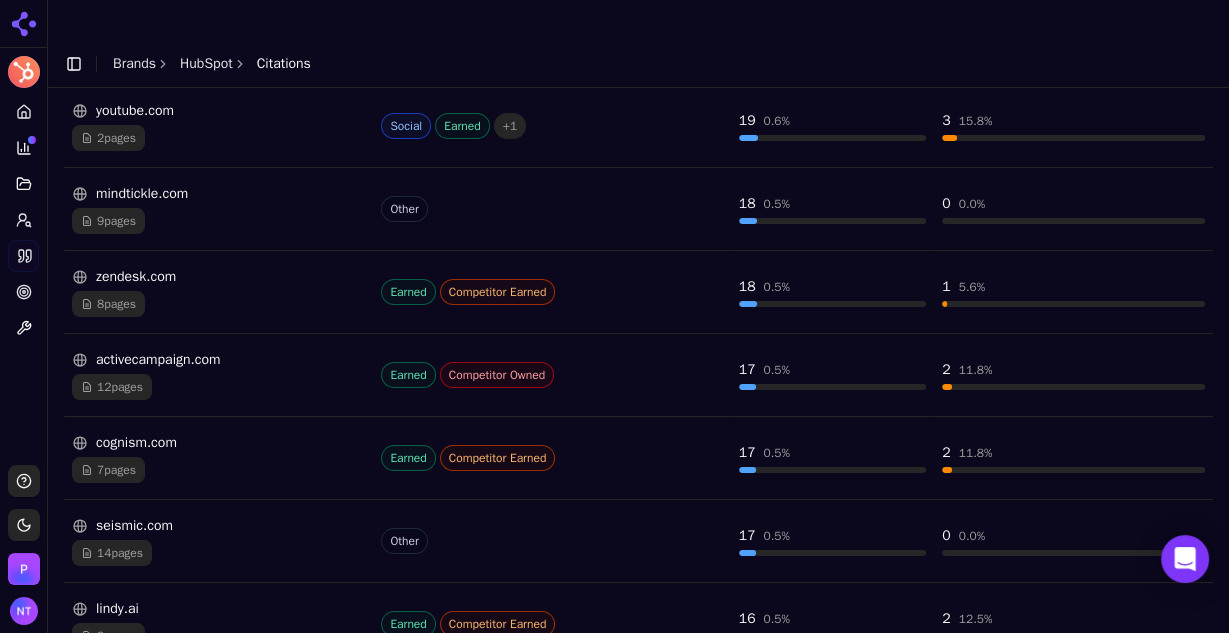 click on "mindtickle.com" at bounding box center (218, 194) 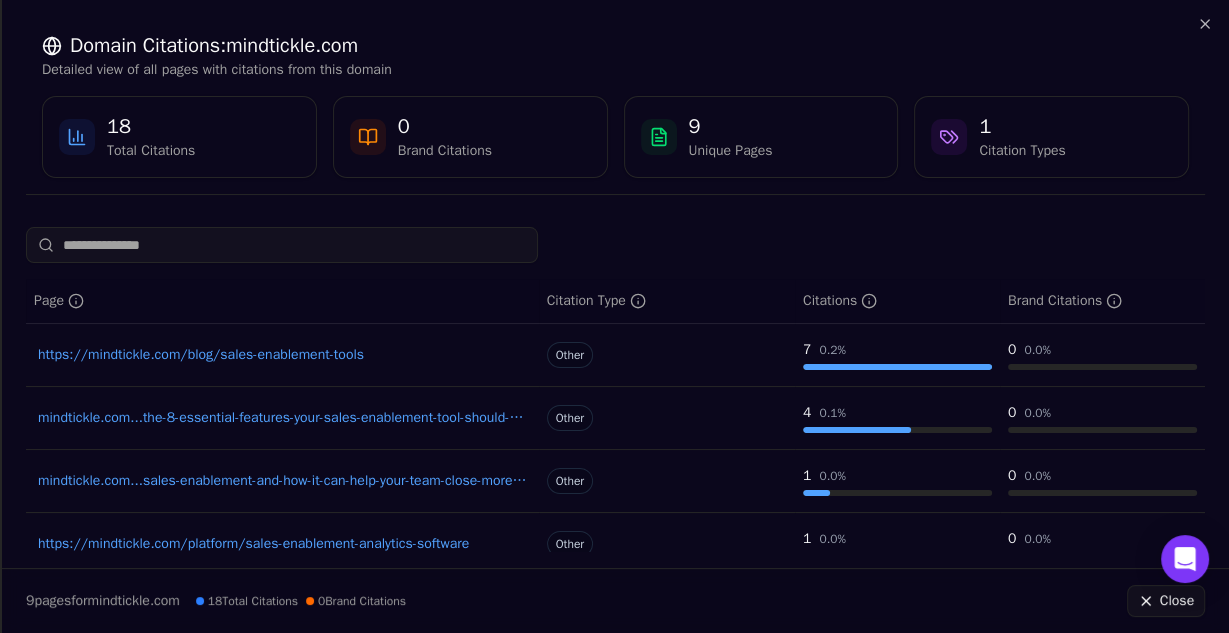 scroll, scrollTop: 425, scrollLeft: 0, axis: vertical 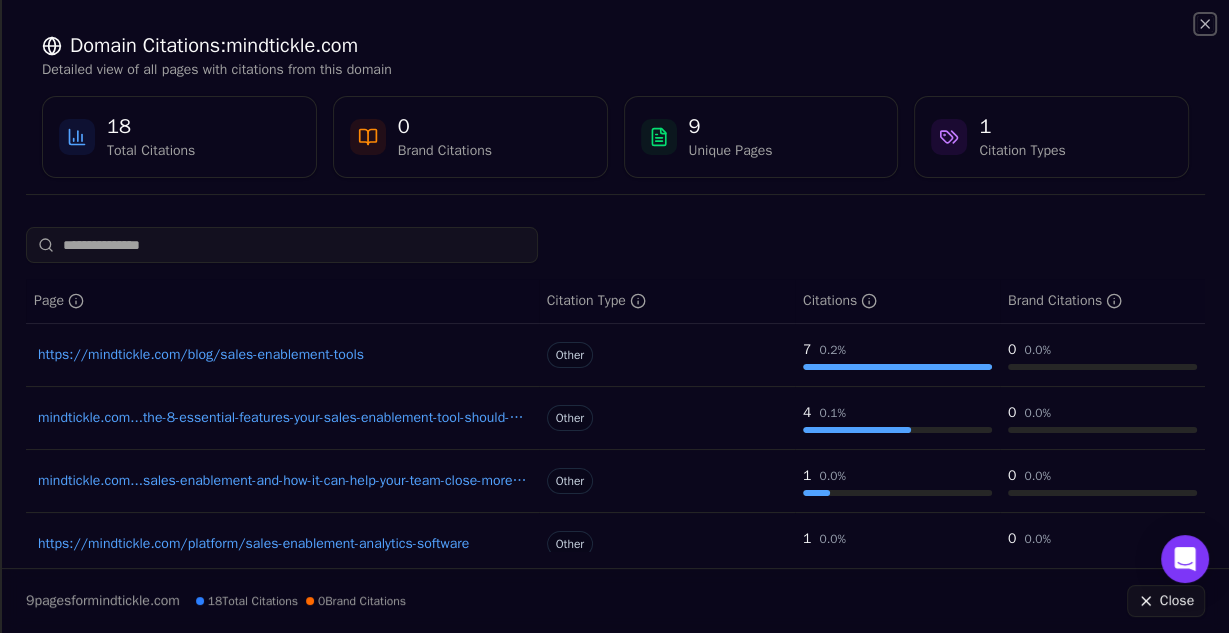 click 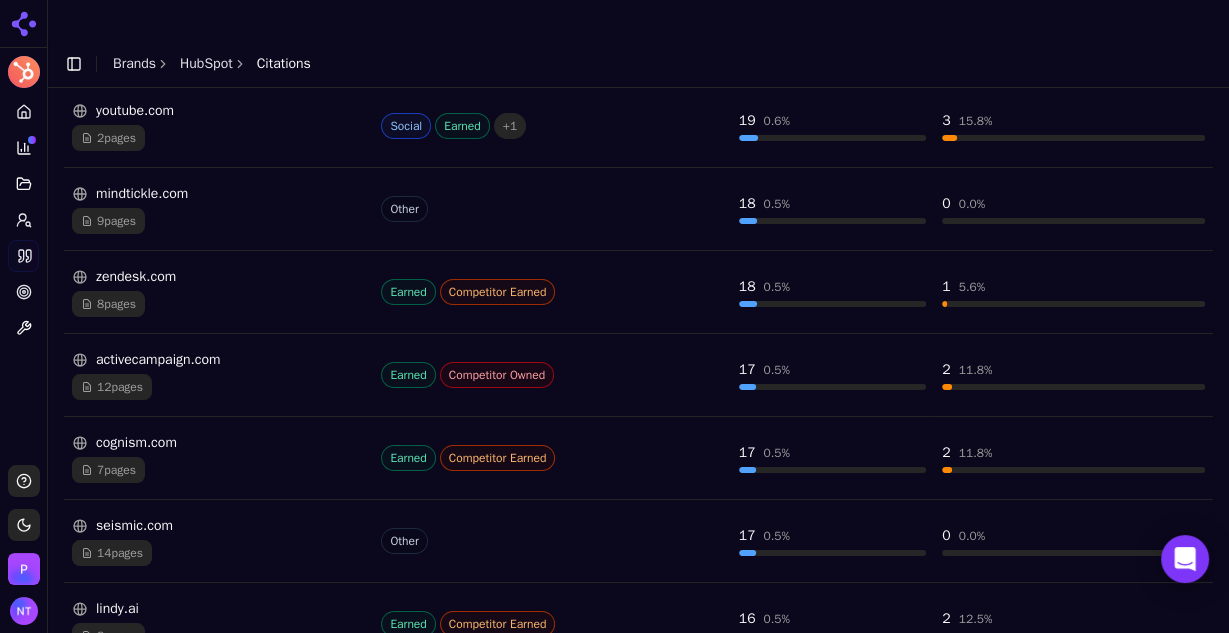 scroll, scrollTop: 0, scrollLeft: 0, axis: both 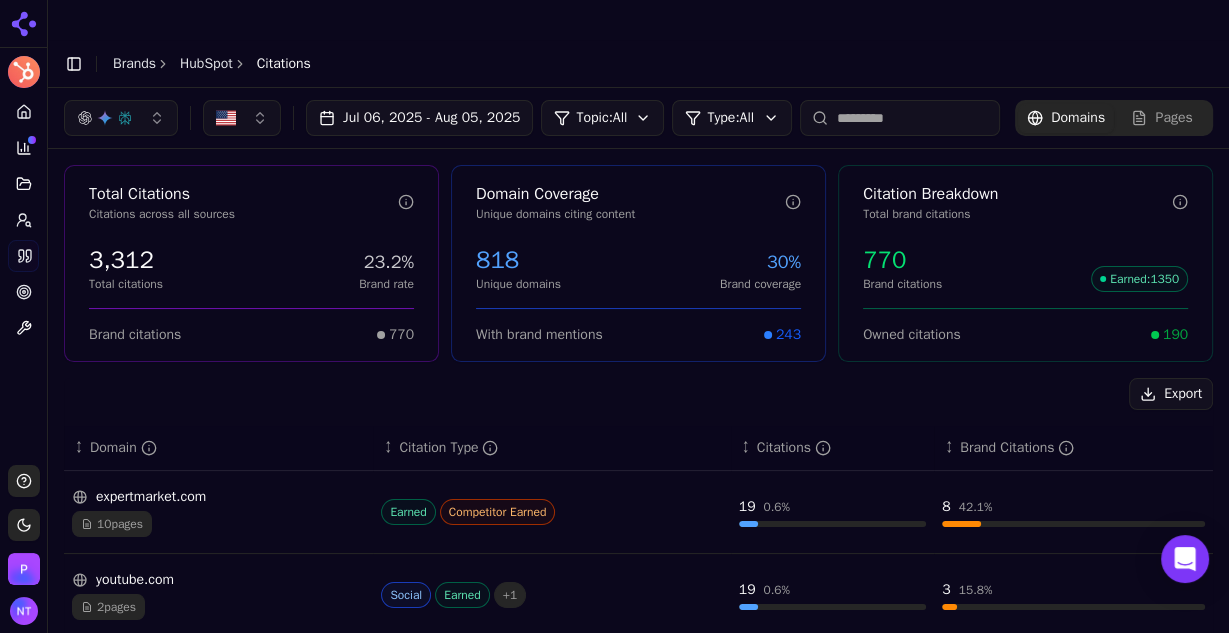 click on "HubSpot Platform Home Competition Topics Prompts Citations Optimize Toolbox Support Toggle theme Perrill   Toggle Sidebar Brands HubSpot Citations [DATE] - [DATE] Topic:  All Type:  All Domains Pages Total Citations Citations across all sources 3,312 Total citations 23.2% Brand rate Brand citations 770 Domain Coverage Unique domains citing content 818 Unique domains 30% Brand coverage With brand mentions 243 Citation Breakdown Total brand citations 770 Brand citations Earned :  1350 Owned citations 190 Export  ↕ Domain  ↕ Citation Type  ↕ Citations  ↕ Brand Citations expertmarket.com 10  pages Earned Competitor Earned 19 0.6 % 8 42.1 % youtube.com 2  pages Social Earned + 1 19 0.6 % 3 15.8 % mindtickle.com 9  pages Other 18 0.5 % 0 0.0 % zendesk.com 8  pages Earned Competitor Earned 18 0.5 % 1 5.6 % activecampaign.com 12  pages Earned Competitor Owned 17 0.5 % 2 11.8 % cognism.com 7  pages Earned Competitor Earned 17 0.5 % 2 11.8 % seismic.com 14  pages Other 17 0.5 % 0 0.0 % 8 %" at bounding box center (614, 336) 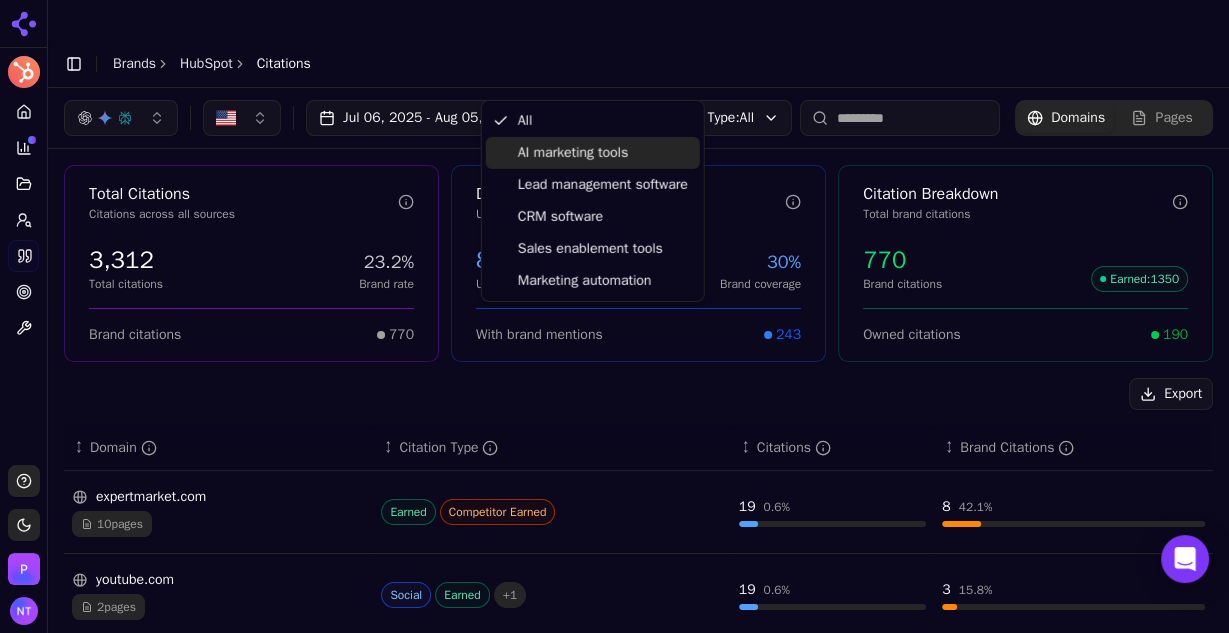 click on "AI marketing tools" at bounding box center (573, 153) 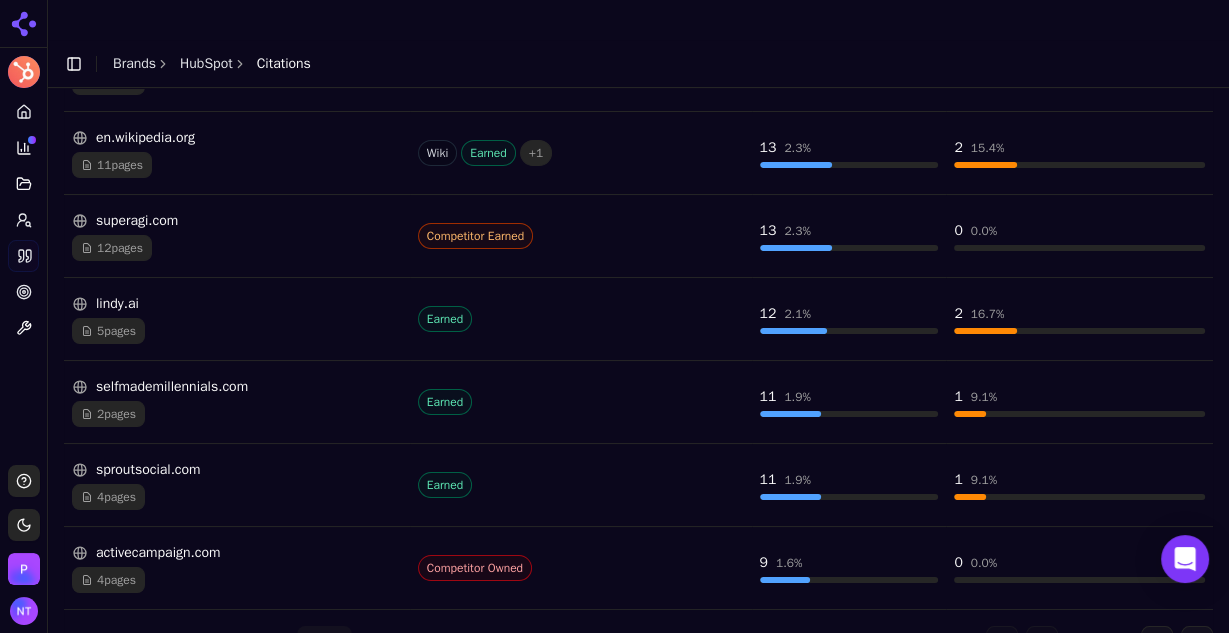 scroll, scrollTop: 0, scrollLeft: 0, axis: both 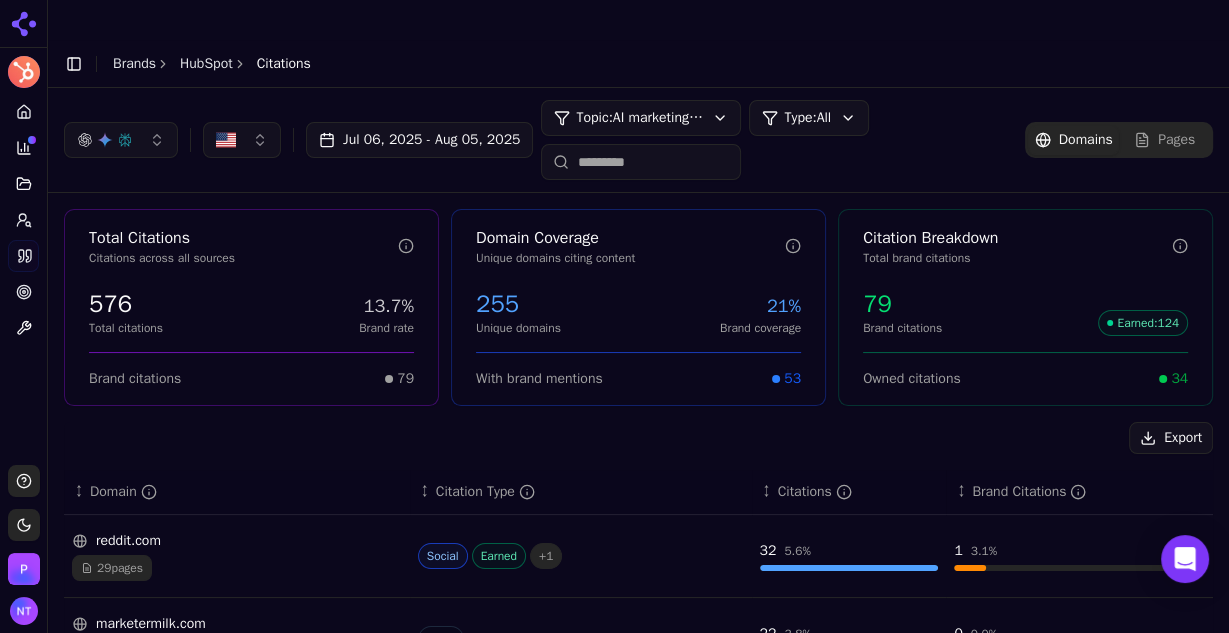 click at bounding box center [641, 162] 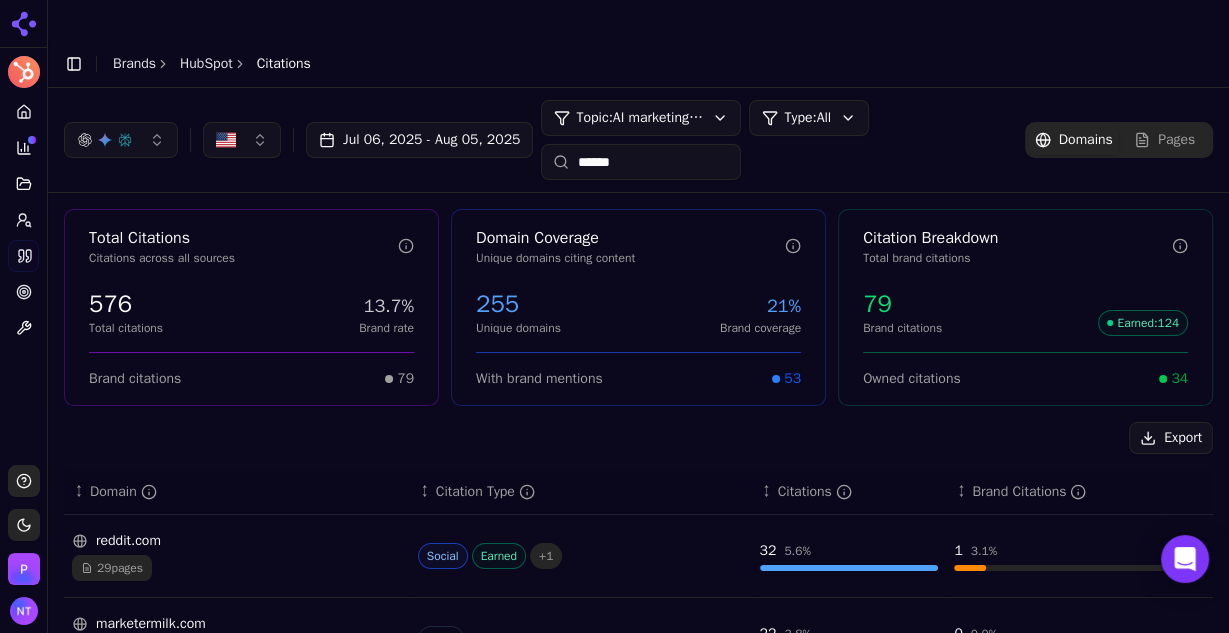 type on "*******" 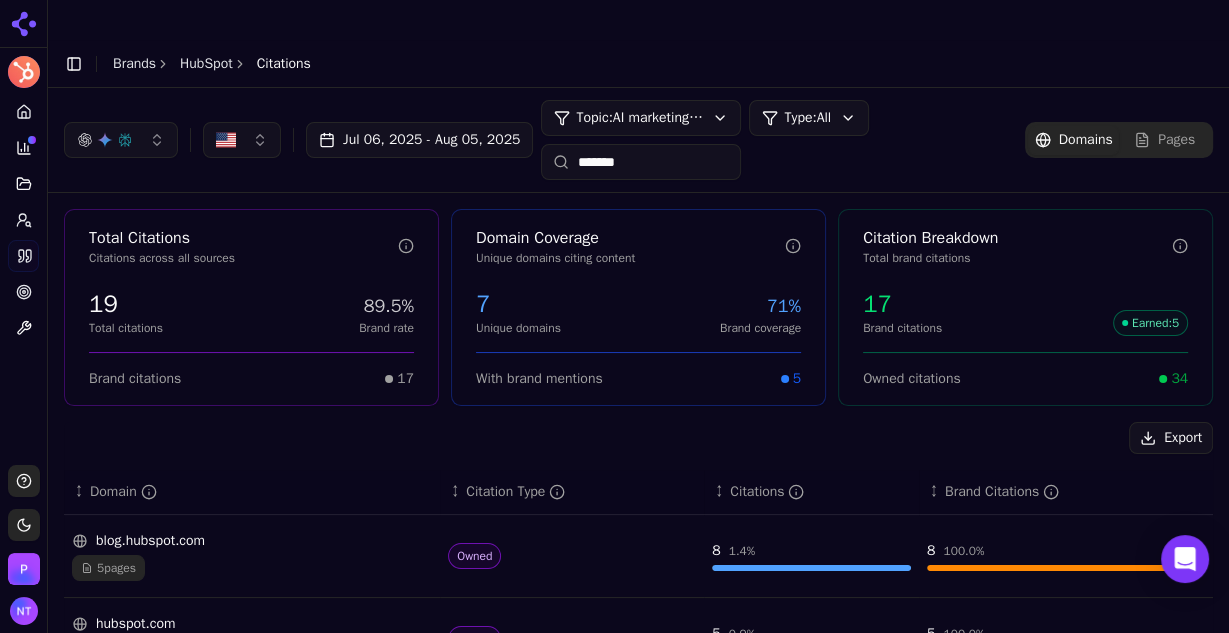 type 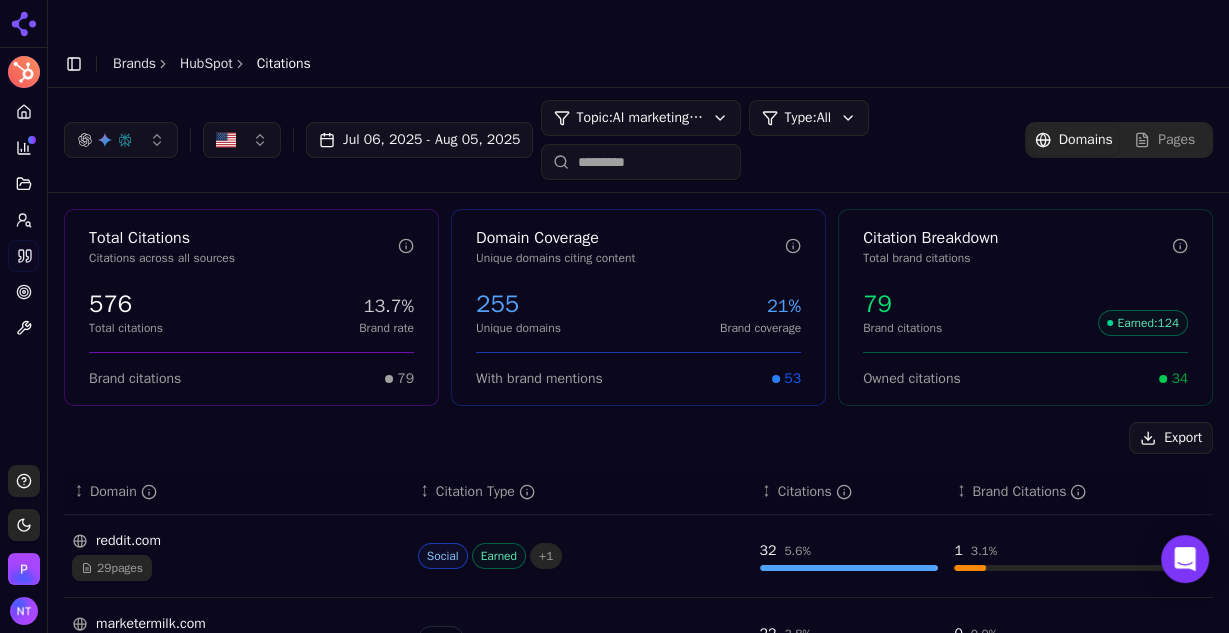 scroll, scrollTop: 37, scrollLeft: 0, axis: vertical 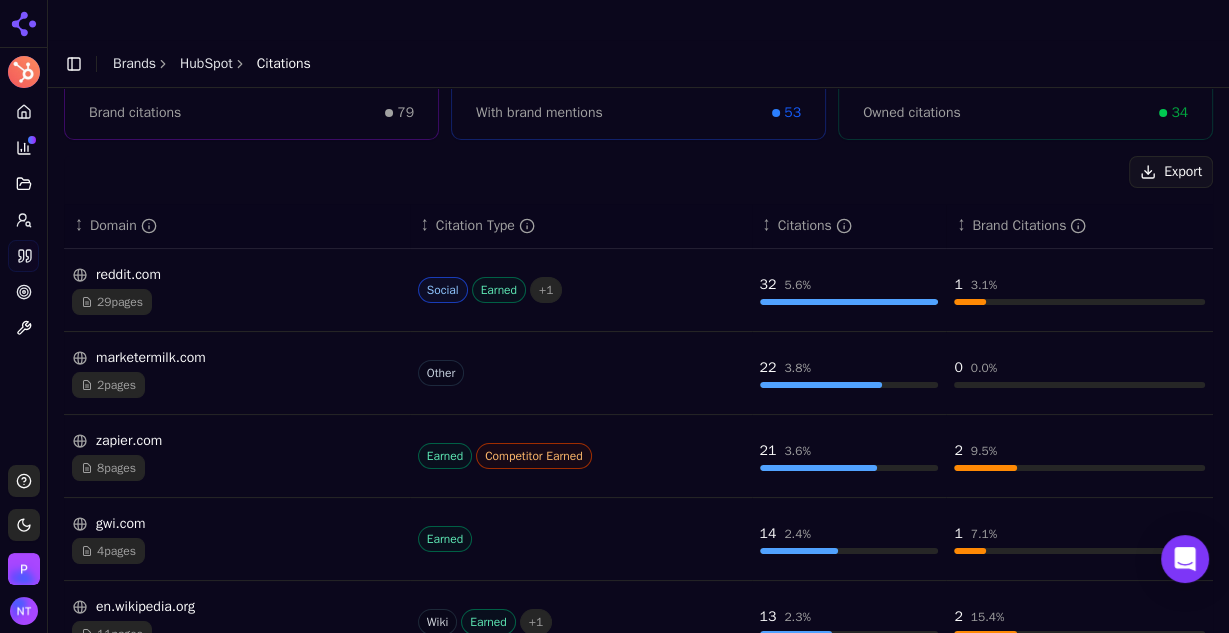 click on "marketermilk.com" at bounding box center (237, 358) 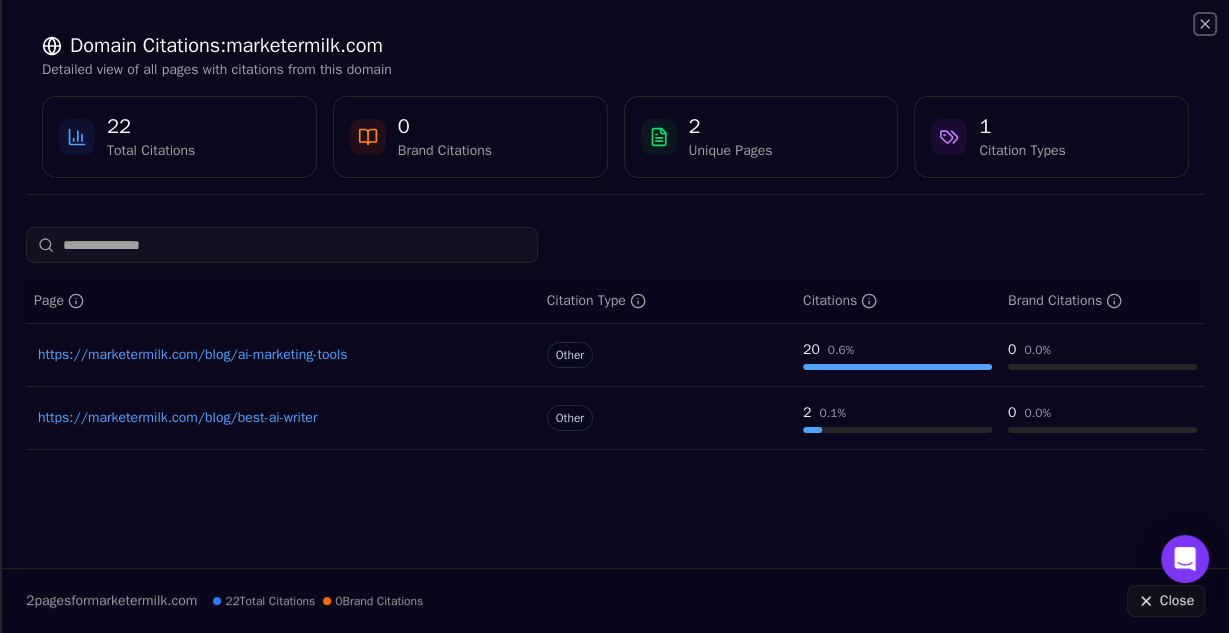 click 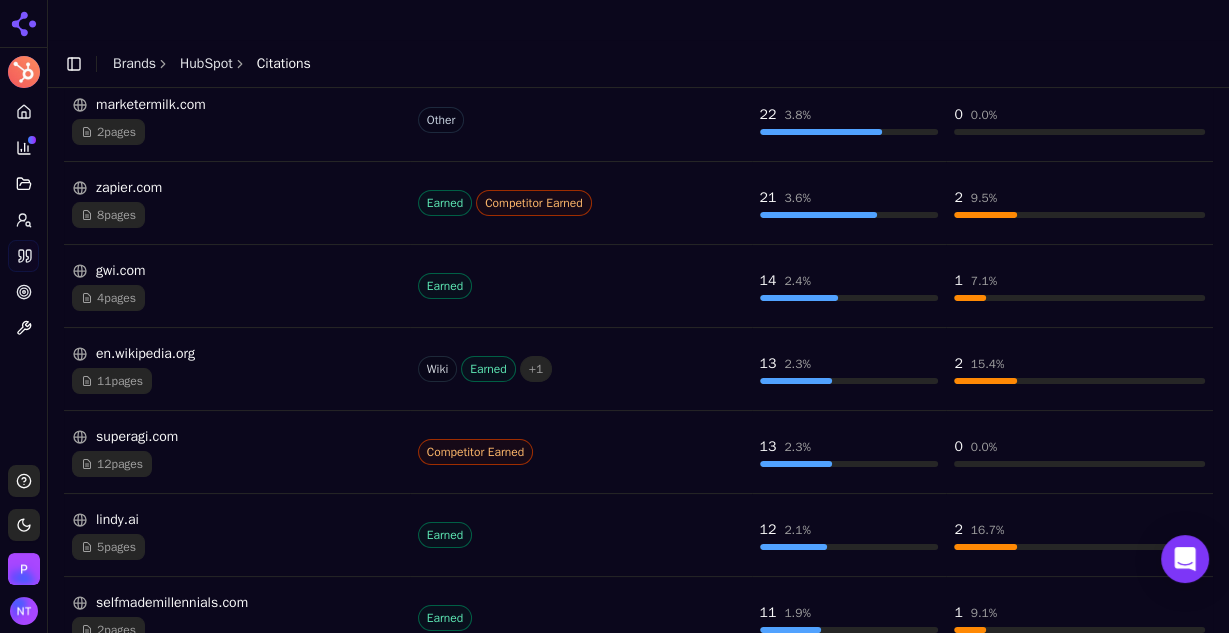 scroll, scrollTop: 735, scrollLeft: 0, axis: vertical 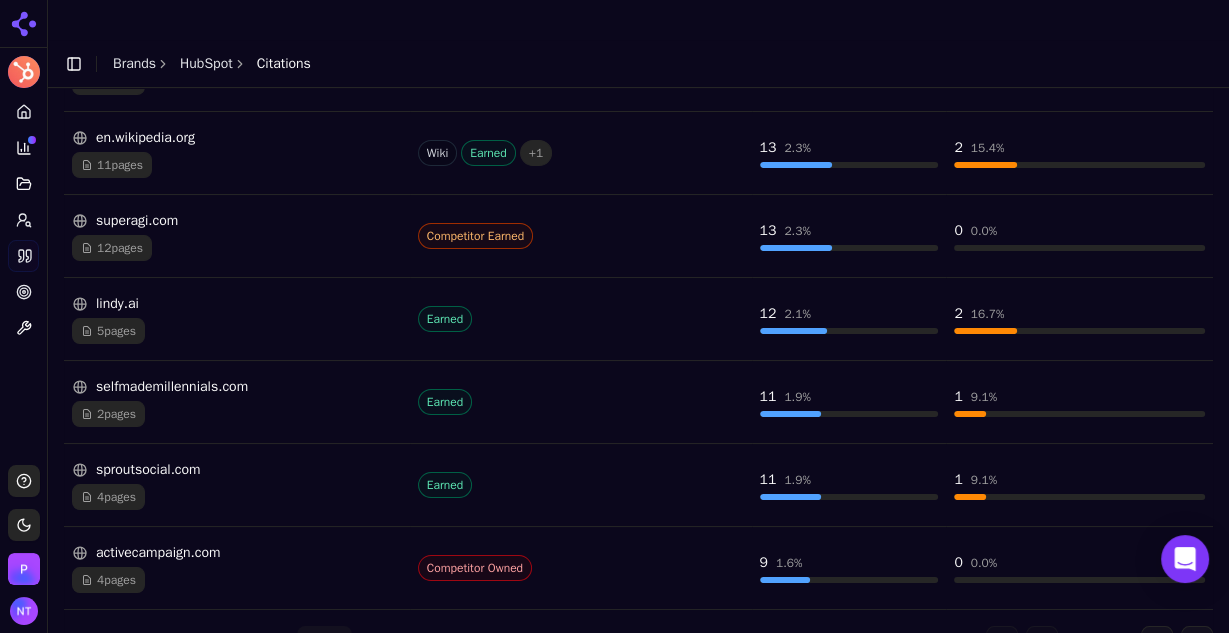 click on "Go to next page" at bounding box center [1157, 642] 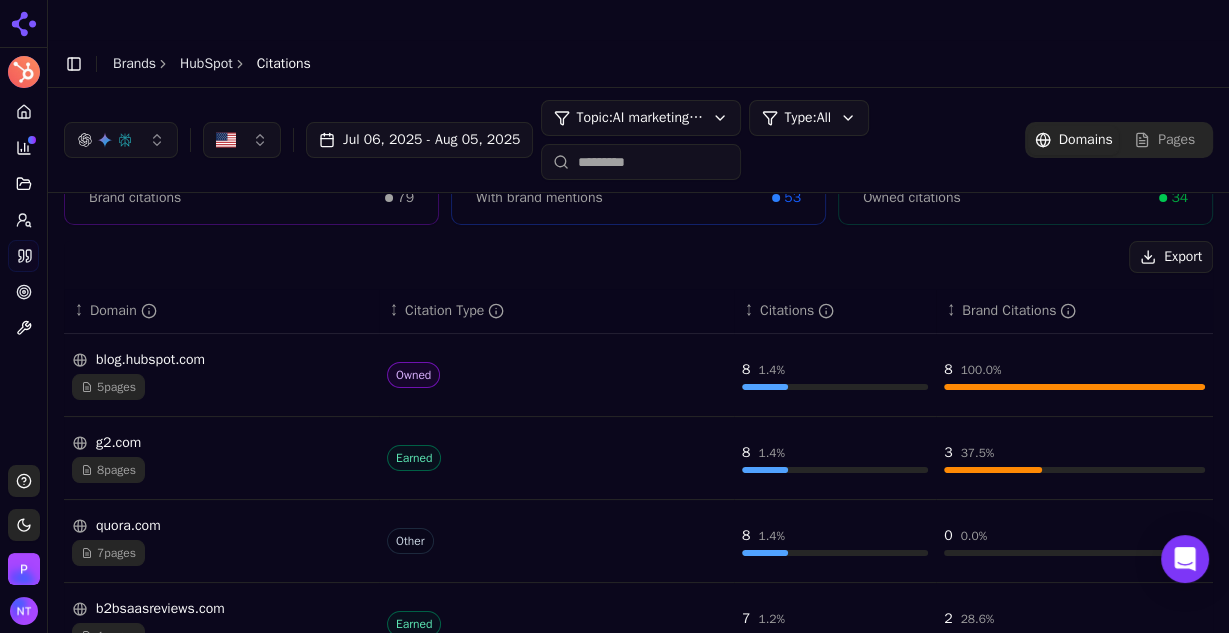 scroll, scrollTop: 172, scrollLeft: 0, axis: vertical 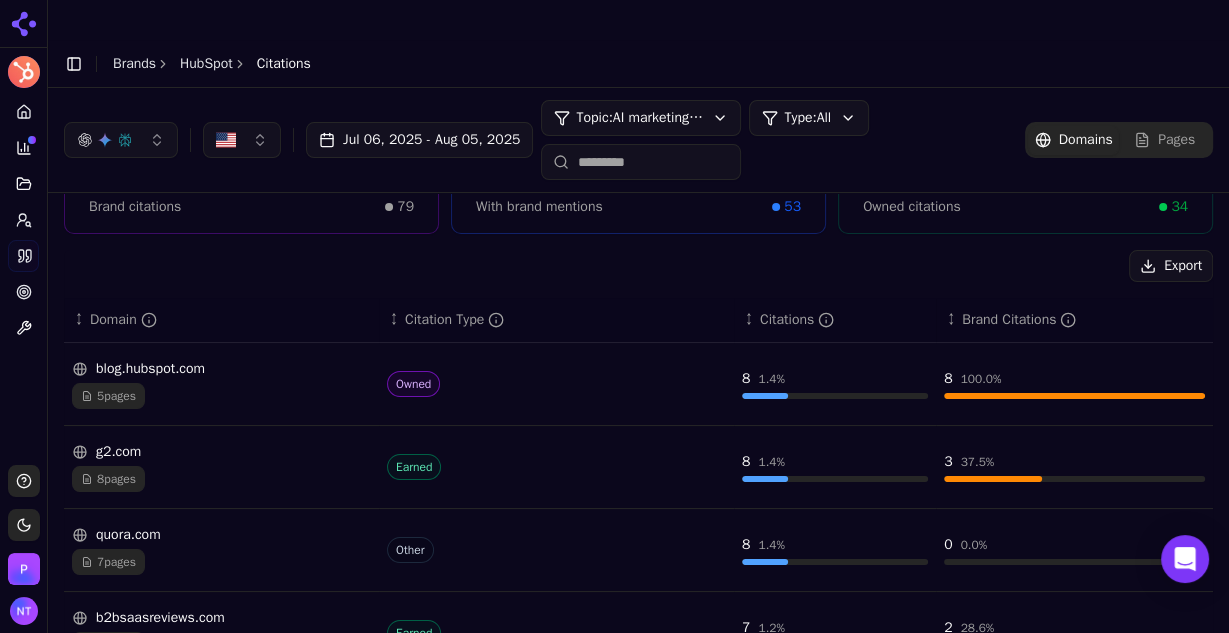 click on "blog.hubspot.com" at bounding box center (221, 369) 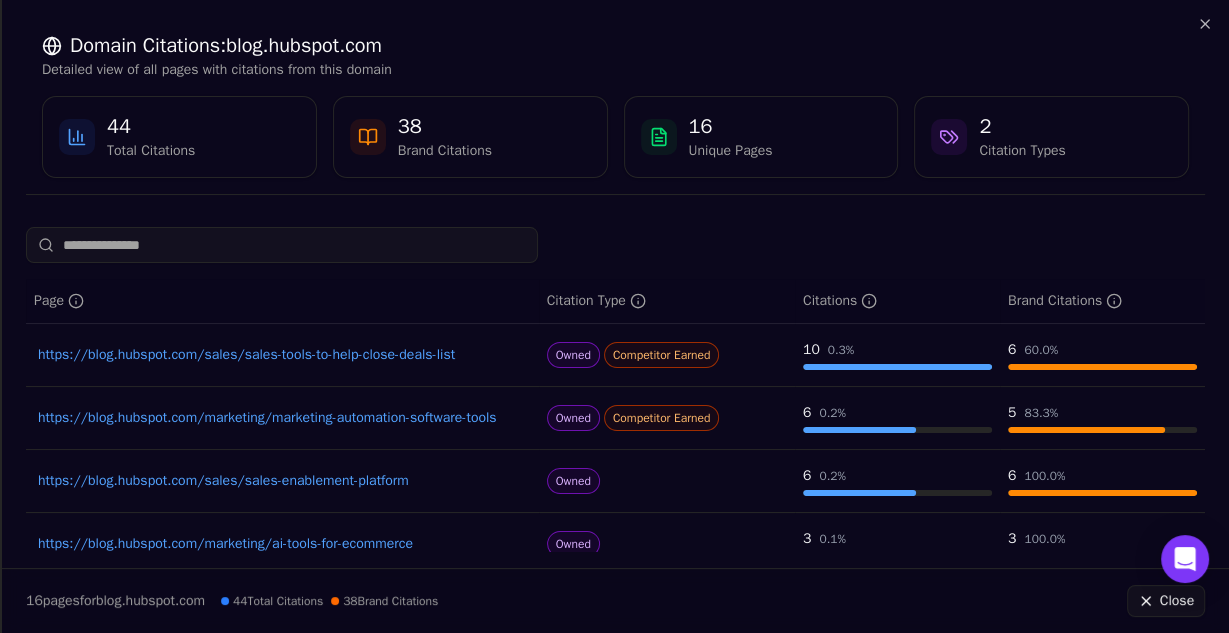 scroll, scrollTop: 128, scrollLeft: 0, axis: vertical 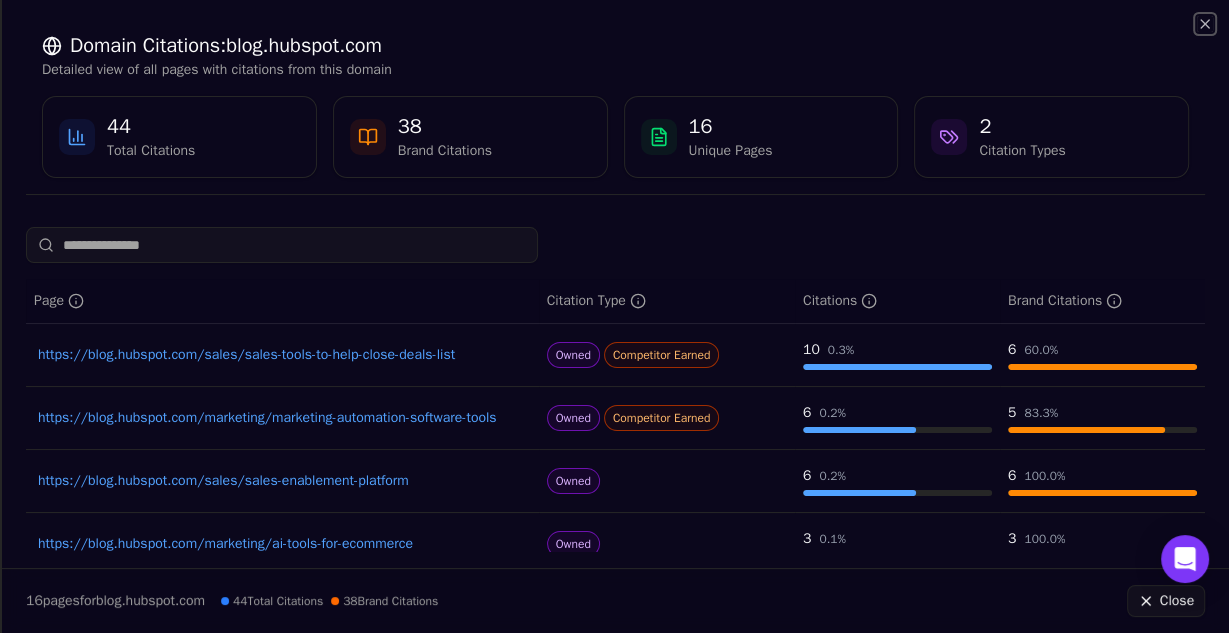click 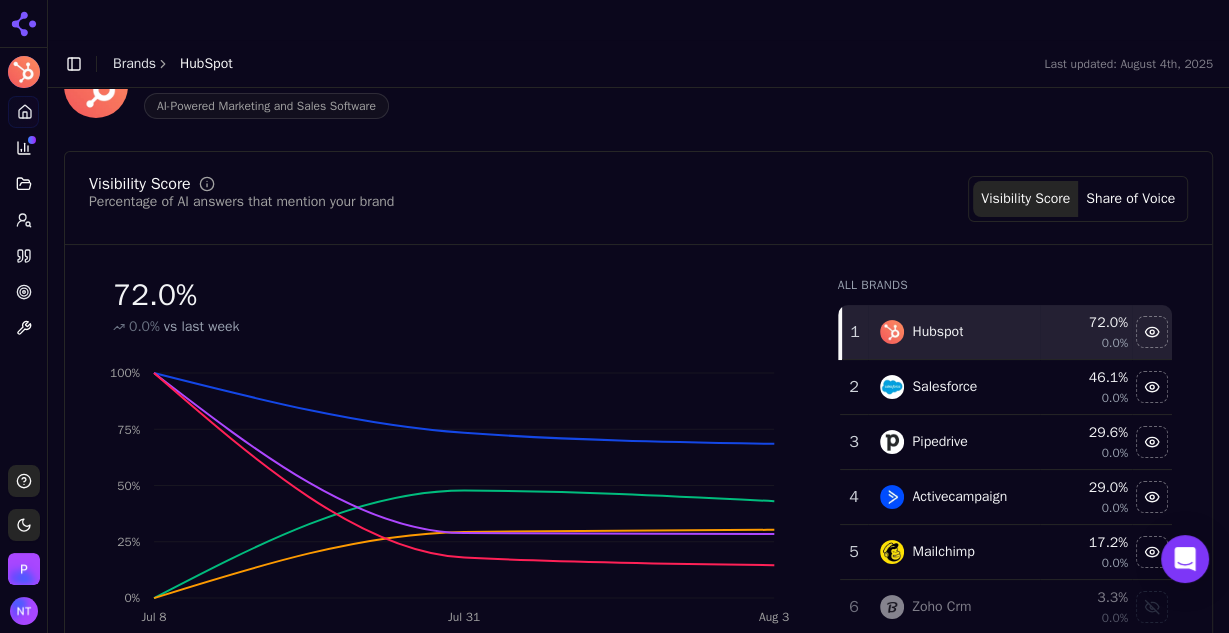 scroll, scrollTop: 2337, scrollLeft: 0, axis: vertical 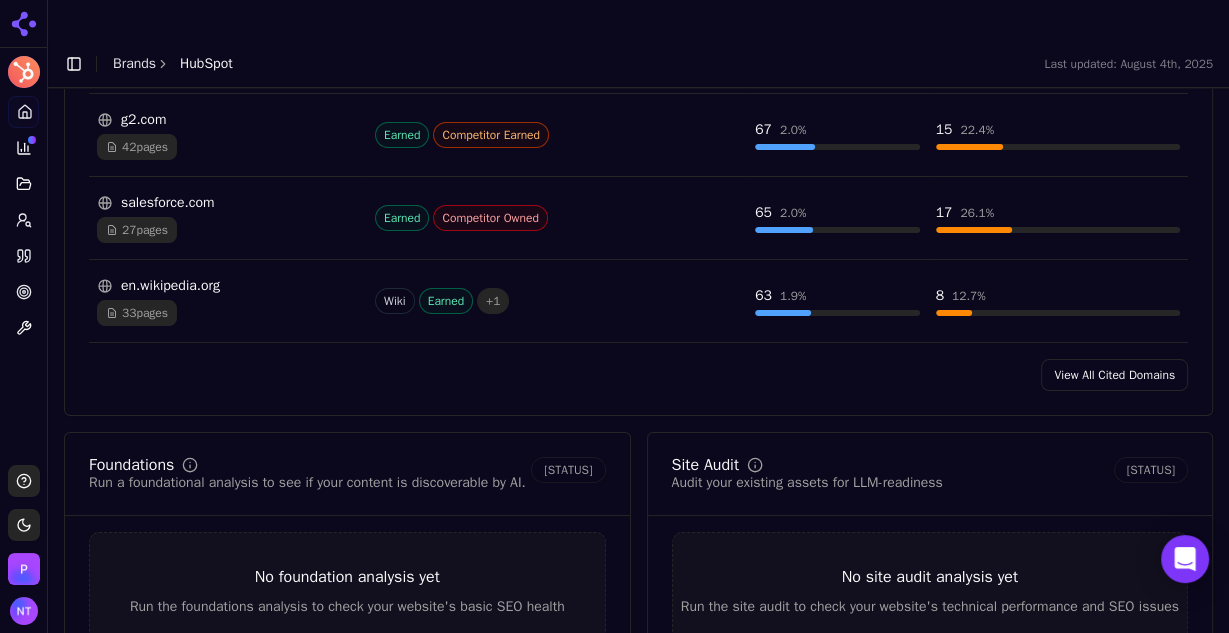 click on "View All Cited Domains" at bounding box center [1114, 375] 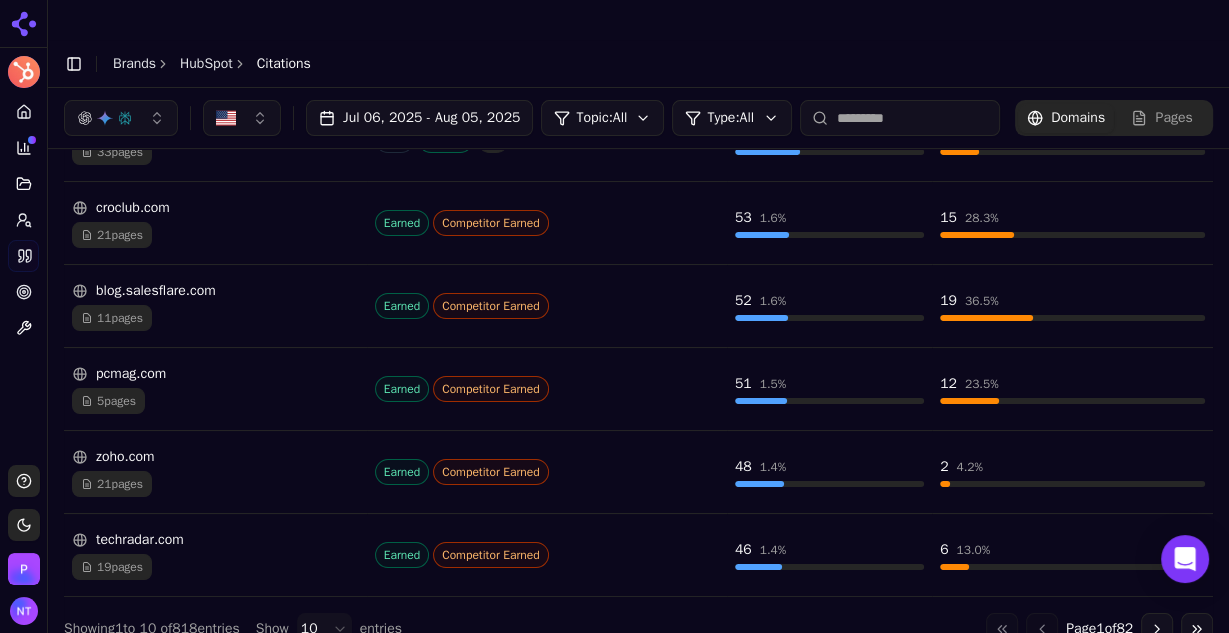scroll, scrollTop: 735, scrollLeft: 0, axis: vertical 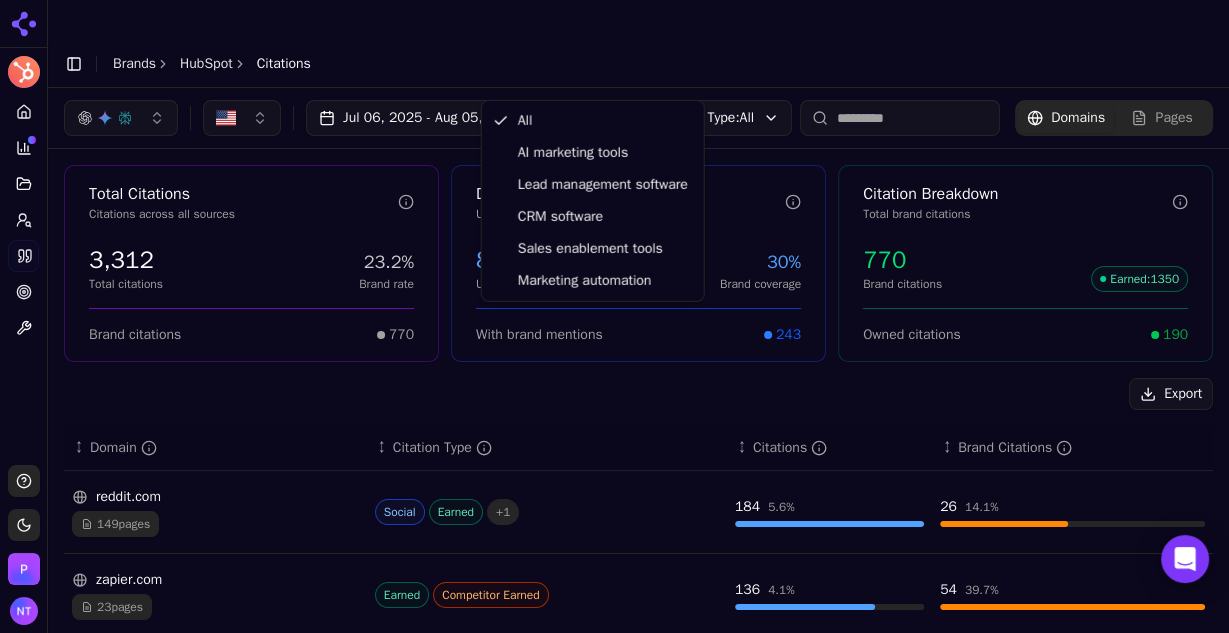 click on "HubSpot Platform Home Competition Topics Prompts Citations Optimize Toolbox Support Toggle theme Perrill   Toggle Sidebar Brands HubSpot Citations [DATE] - [DATE] Topic:  All Type:  All Domains Pages Total Citations Citations across all sources 3,312 Total citations 23.2% Brand rate Brand citations 770 Domain Coverage Unique domains citing content 818 Unique domains 30% Brand coverage With brand mentions 243 Citation Breakdown Total brand citations 770 Brand citations Earned :  1350 Owned citations 190 Export  ↕ Domain  ↕ Citation Type  ↕ Citations  ↕ Brand Citations reddit.com 149  pages Social Earned + 1 184 5.6 % 26 14.1 % zapier.com 23  pages Earned Competitor Earned 136 4.1 % 54 39.7 % g2.com 42  pages Earned Competitor Earned 67 2.0 % 15 22.4 % salesforce.com 27  pages Earned Competitor Owned 65 2.0 % 17 26.1 % en.wikipedia.org 33  pages Wiki Earned + 1 63 1.9 % 8 12.7 % croclub.com 21  pages Earned Competitor Earned 53 1.6 % 15 28.3 % blog.salesflare.com 11  pages Earned %" at bounding box center (614, 336) 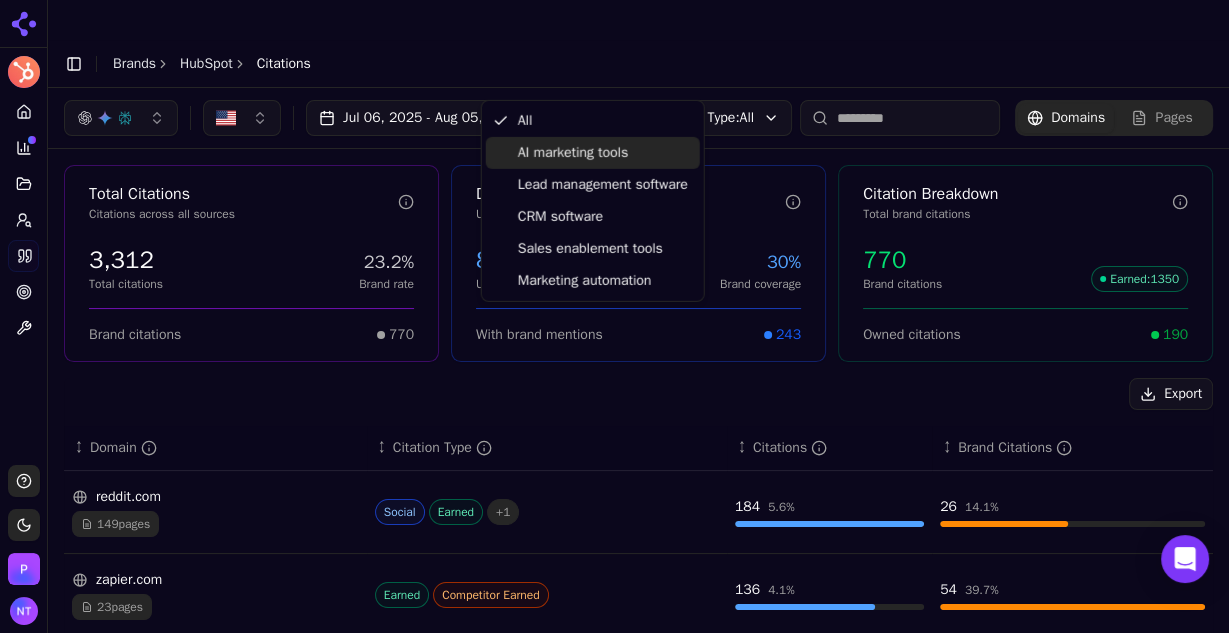 click on "AI marketing tools" at bounding box center (573, 153) 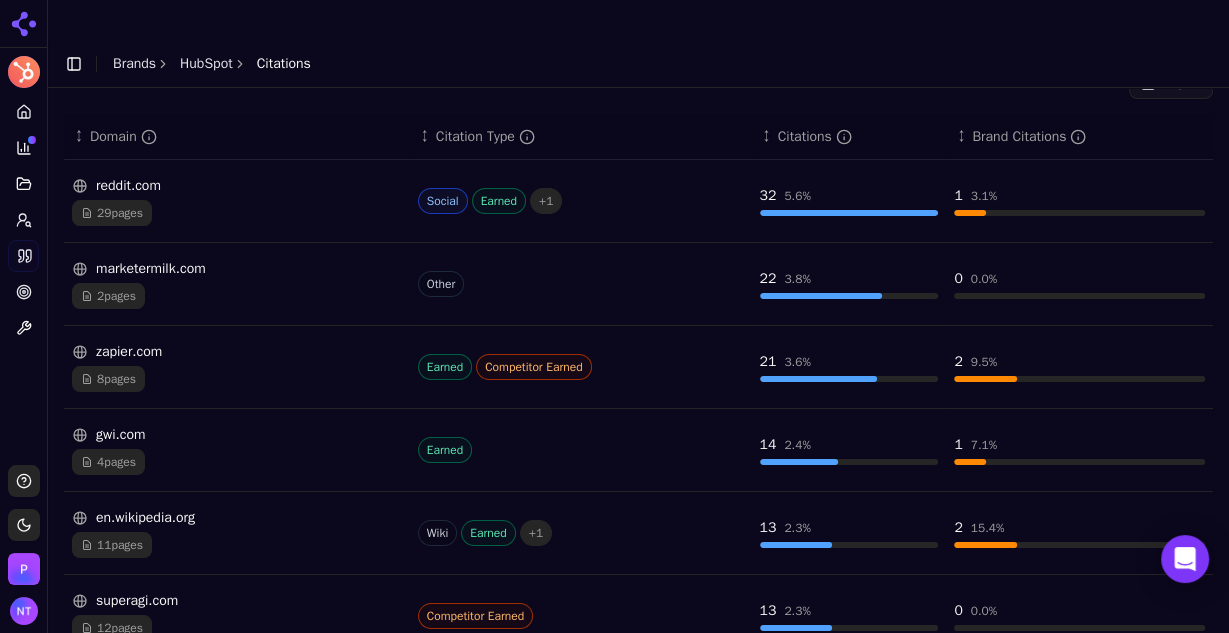 scroll, scrollTop: 359, scrollLeft: 0, axis: vertical 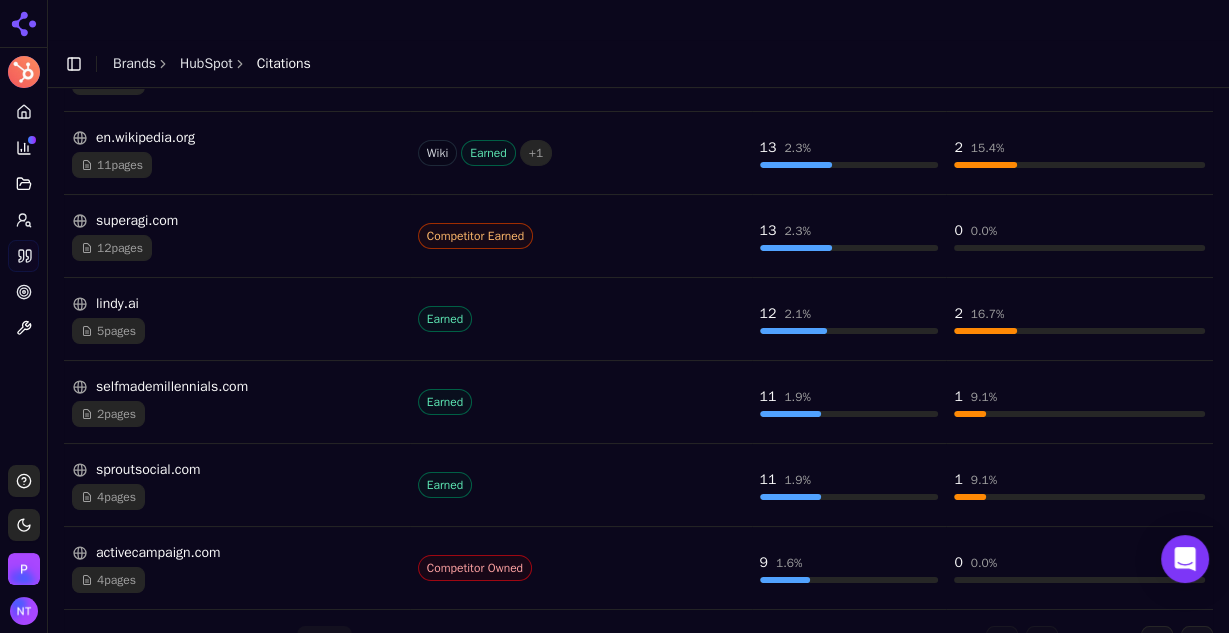click on "superagi.com" at bounding box center (237, 221) 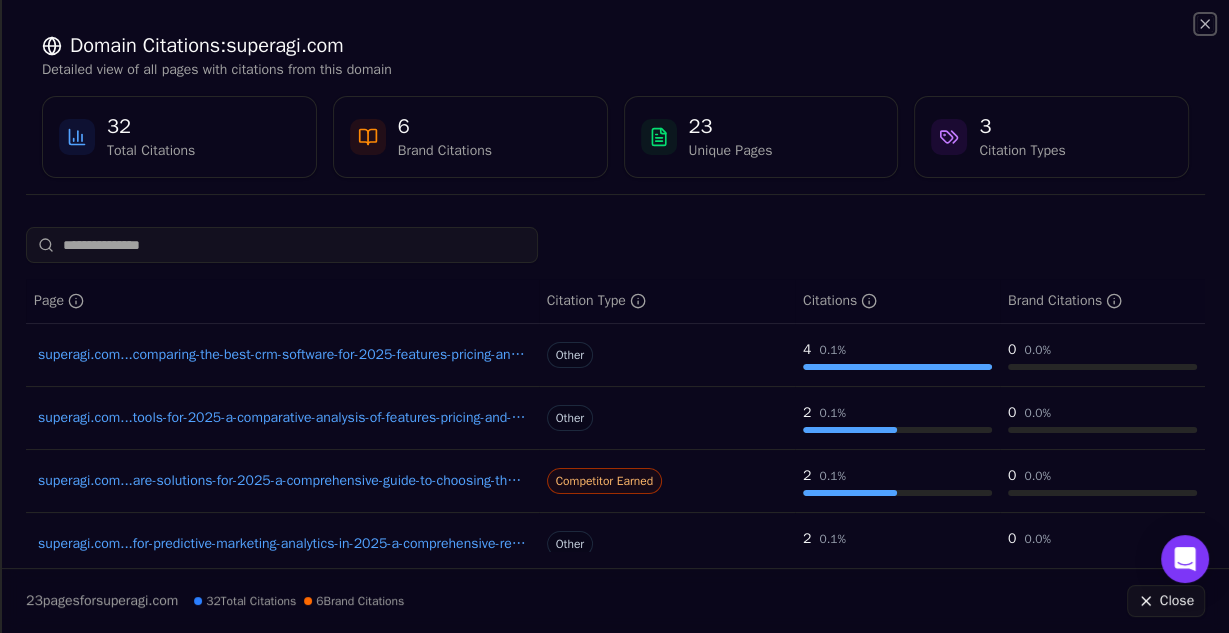 click 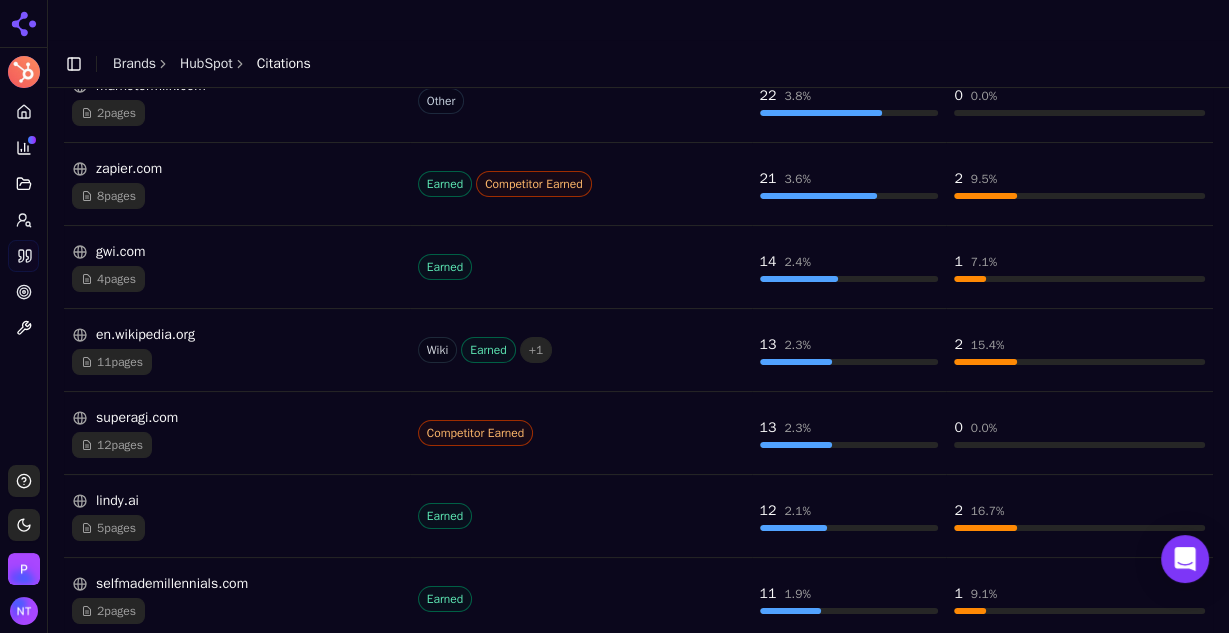 scroll, scrollTop: 539, scrollLeft: 0, axis: vertical 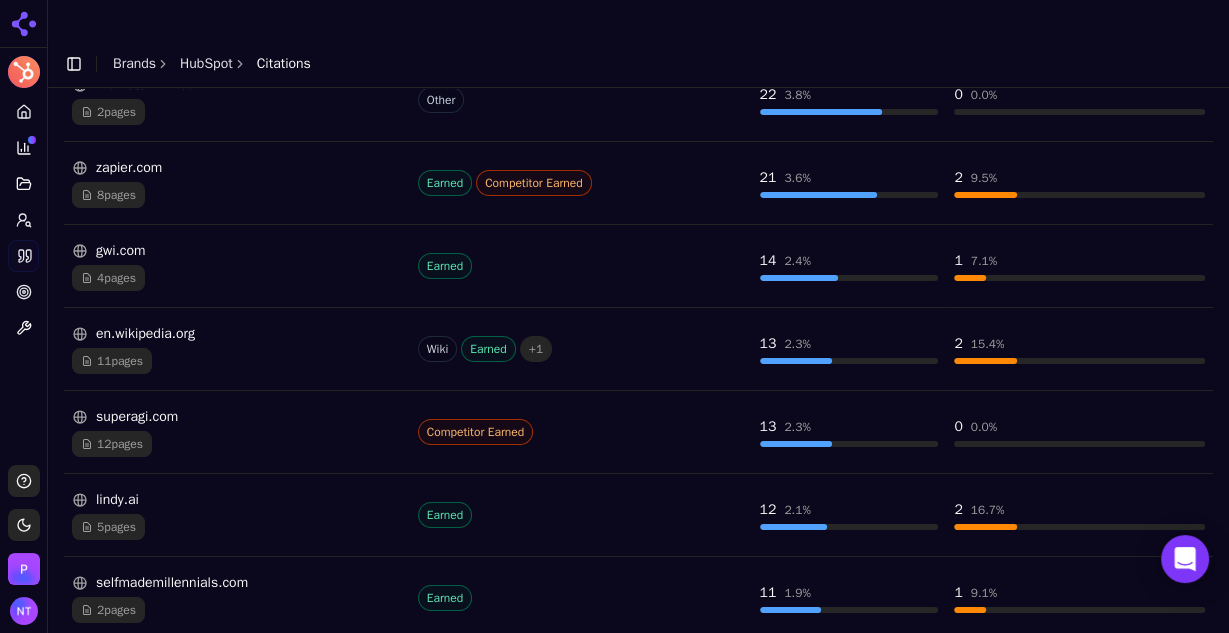 click on "11  pages" at bounding box center [237, 361] 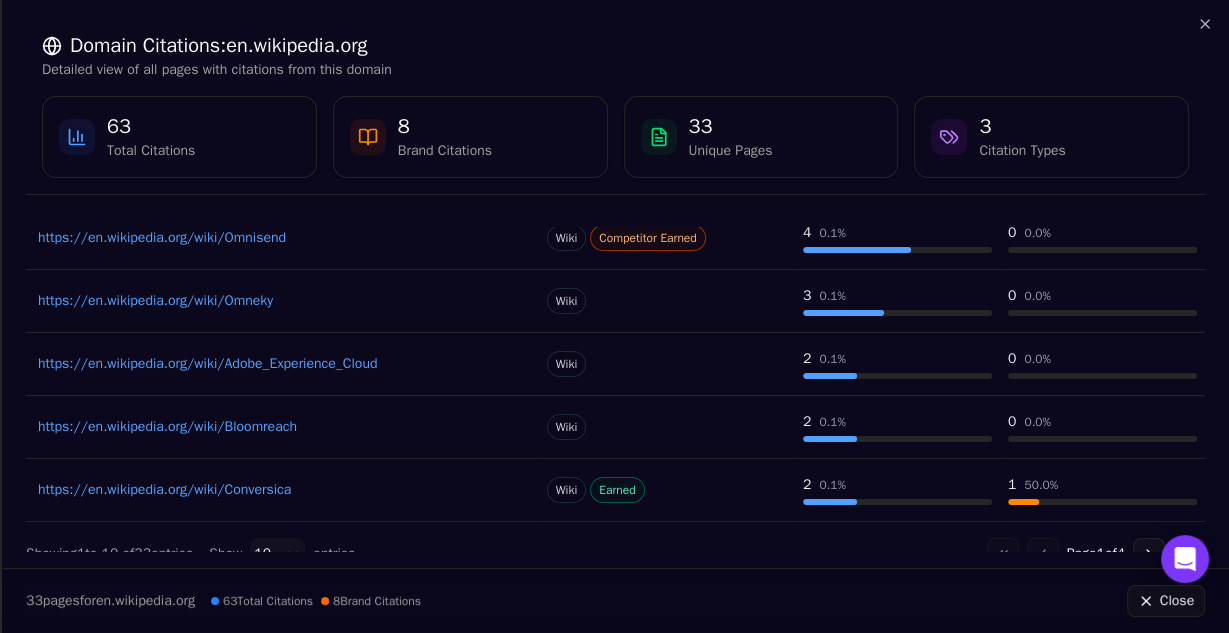 scroll, scrollTop: 460, scrollLeft: 0, axis: vertical 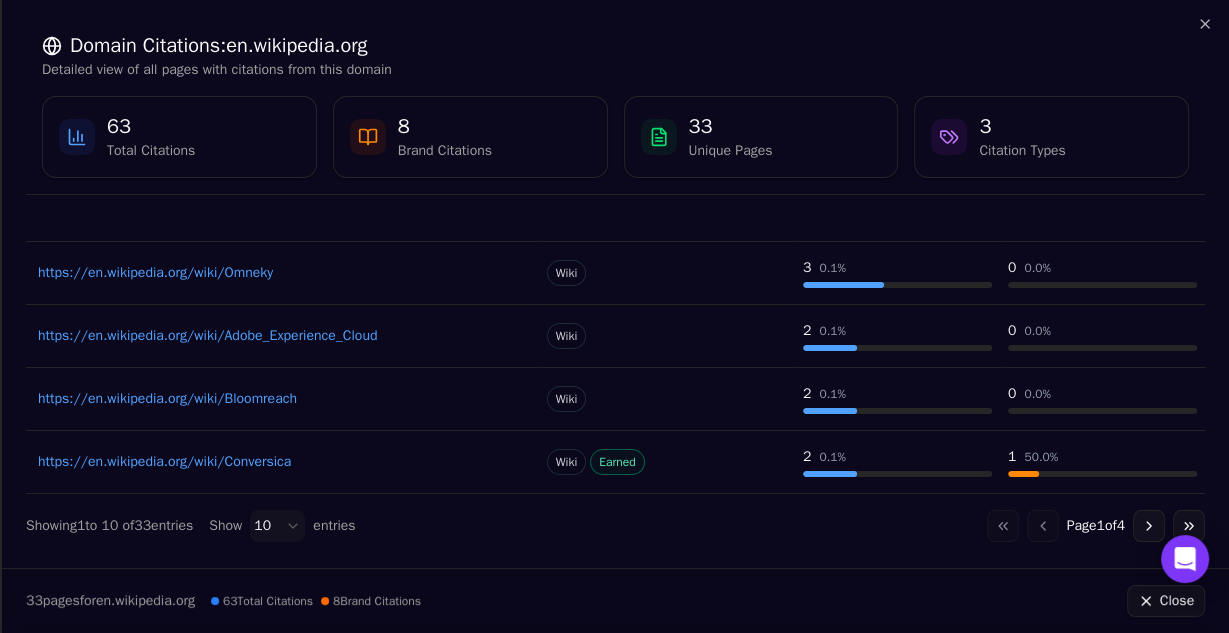 click on "Go to next page" at bounding box center (1149, 526) 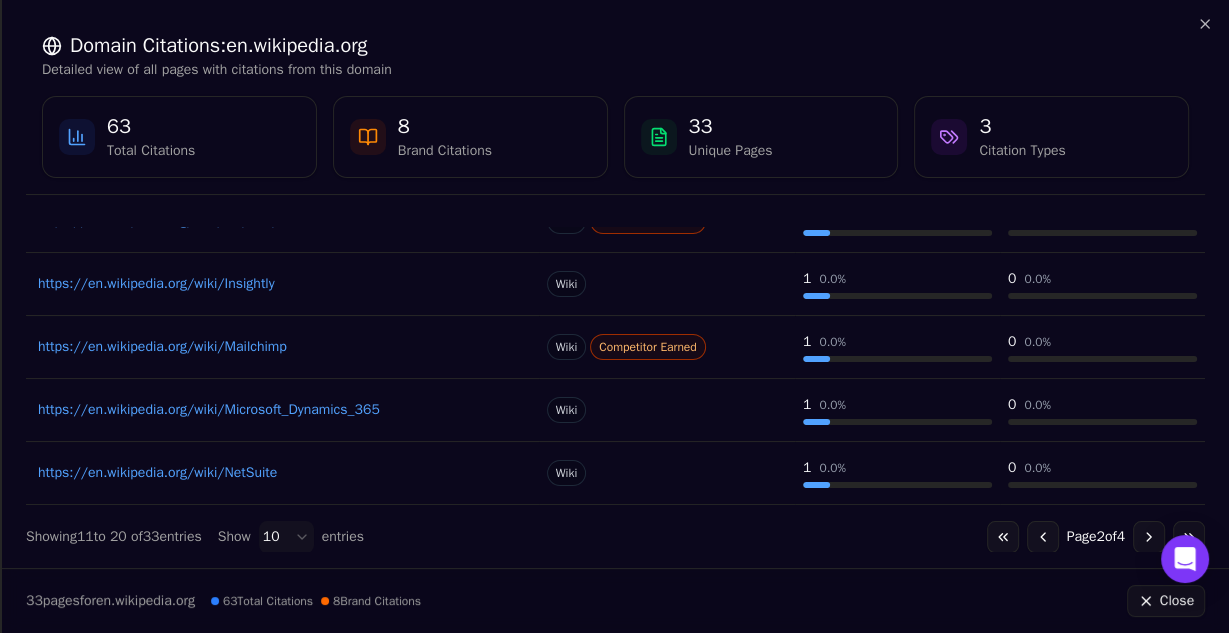 scroll, scrollTop: 460, scrollLeft: 0, axis: vertical 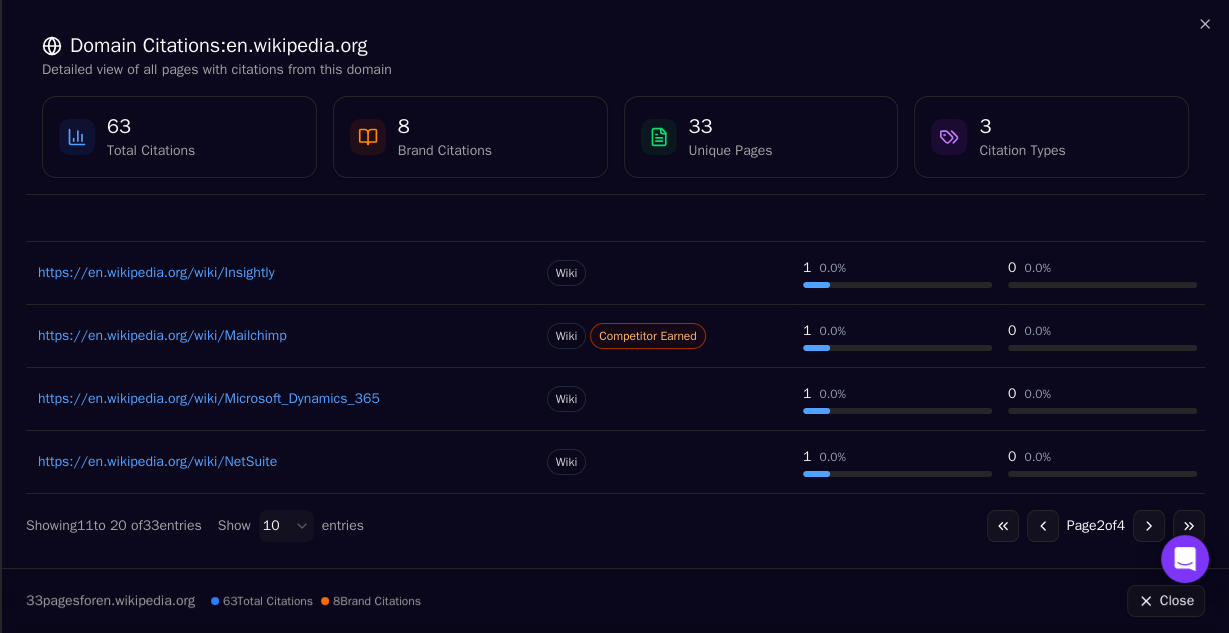 click on "Go to next page" at bounding box center (1149, 526) 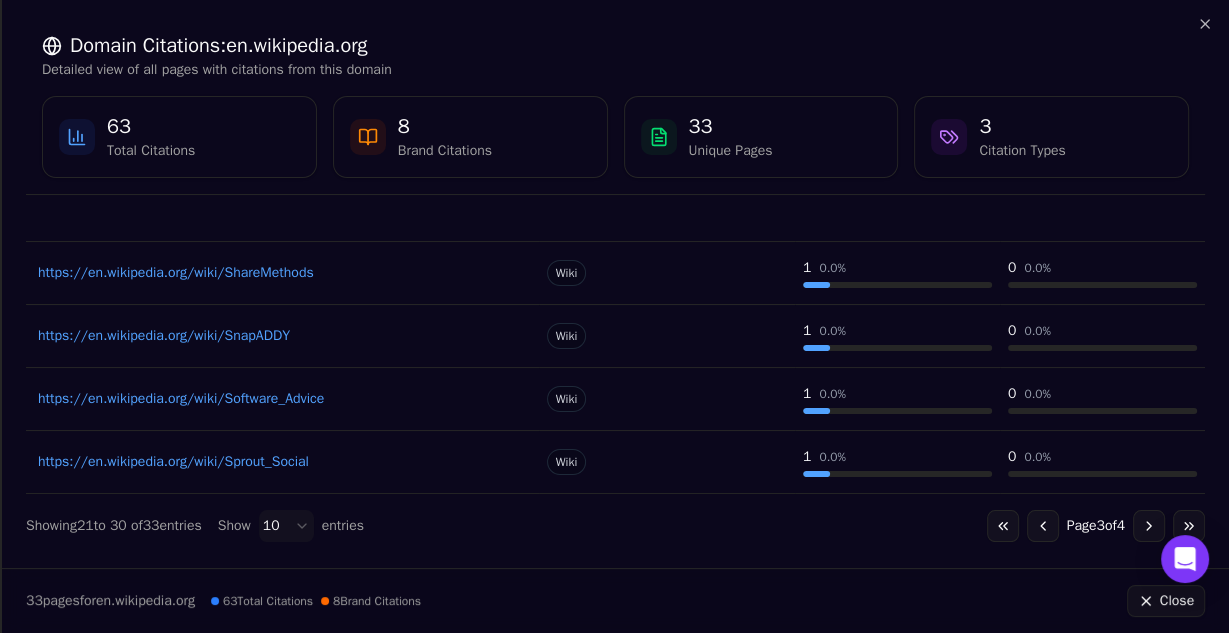click on "Go to next page" at bounding box center [1149, 526] 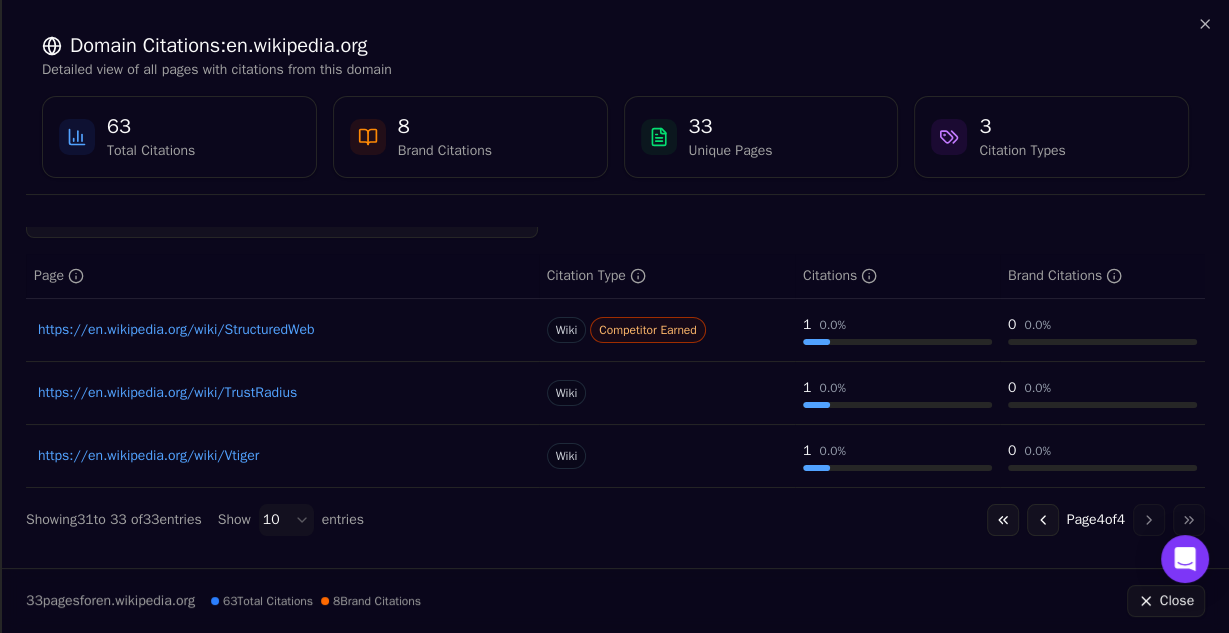 scroll, scrollTop: 23, scrollLeft: 0, axis: vertical 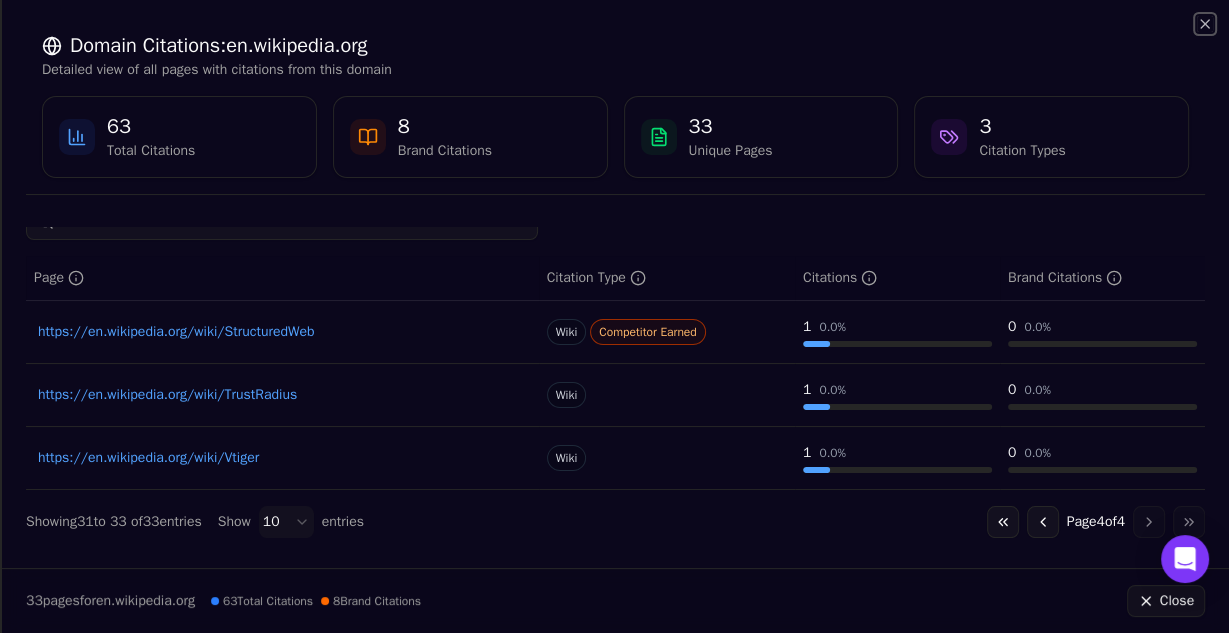 click 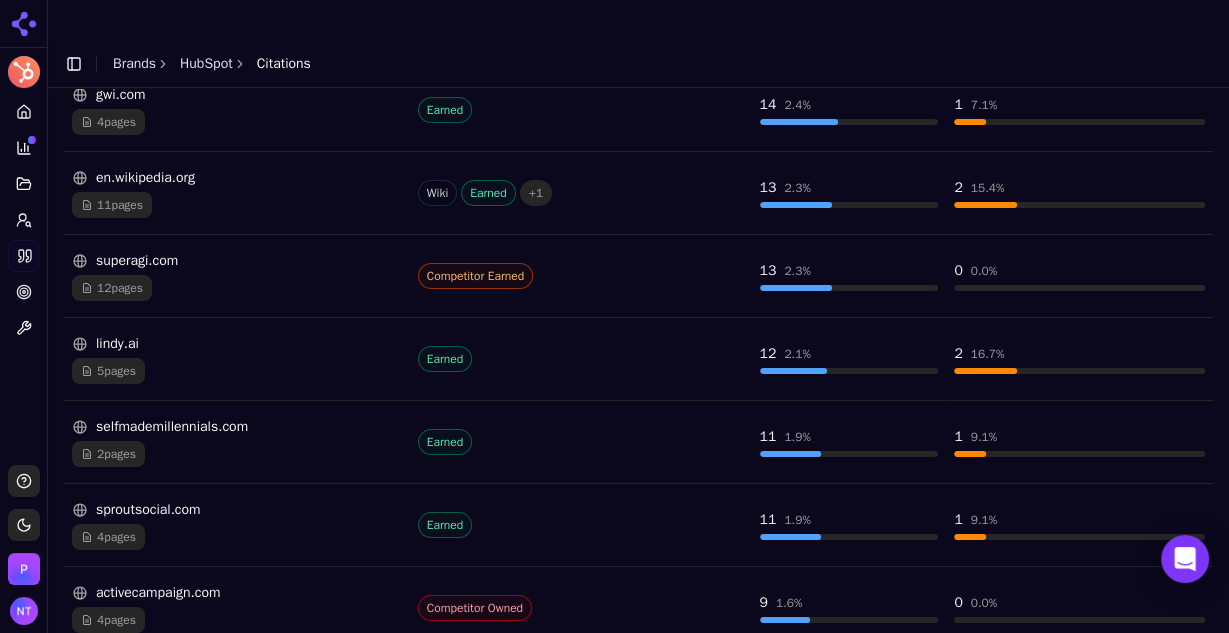scroll, scrollTop: 735, scrollLeft: 0, axis: vertical 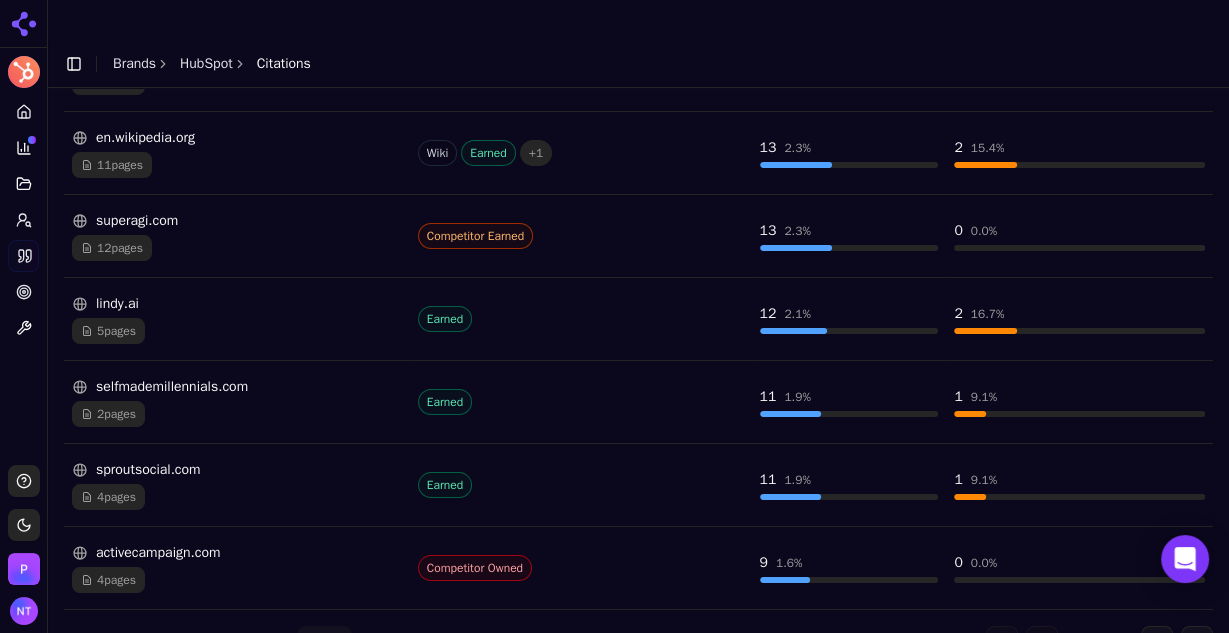 click on "Go to next page" at bounding box center (1157, 642) 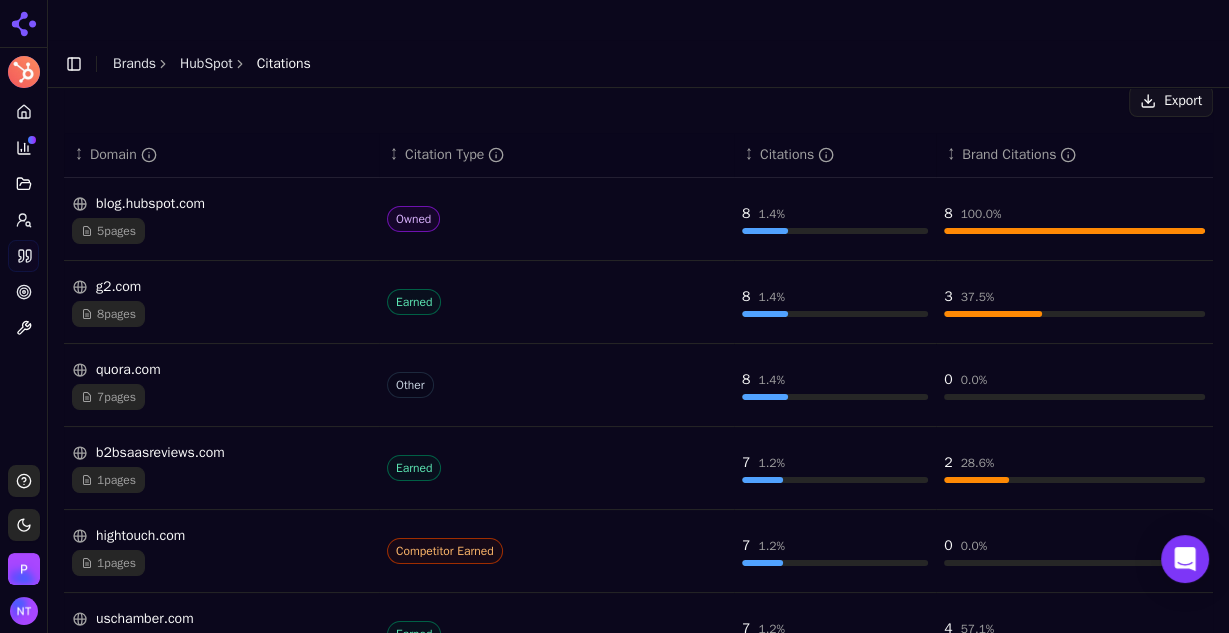 scroll, scrollTop: 340, scrollLeft: 0, axis: vertical 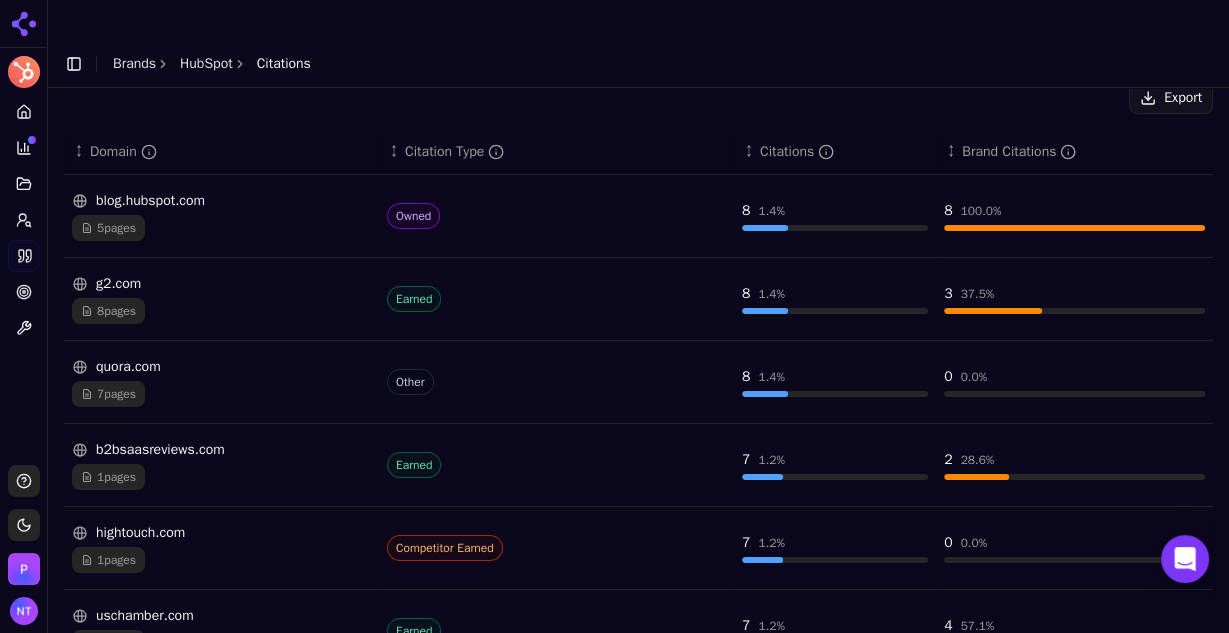 click on "quora.com" at bounding box center [221, 367] 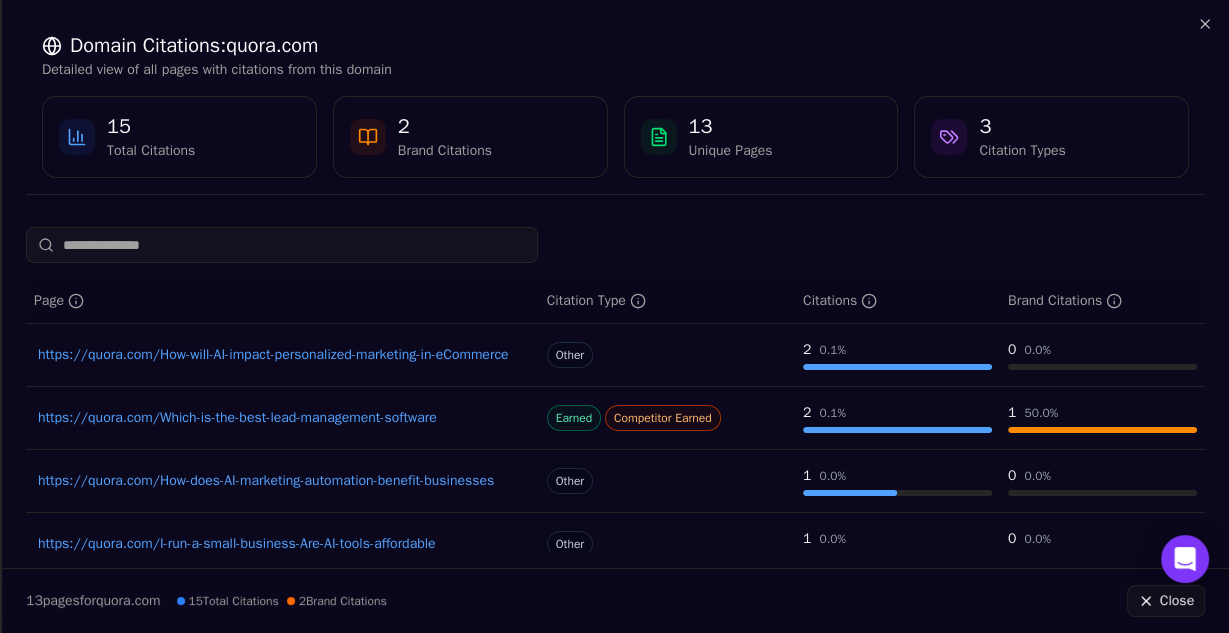 scroll, scrollTop: 296, scrollLeft: 0, axis: vertical 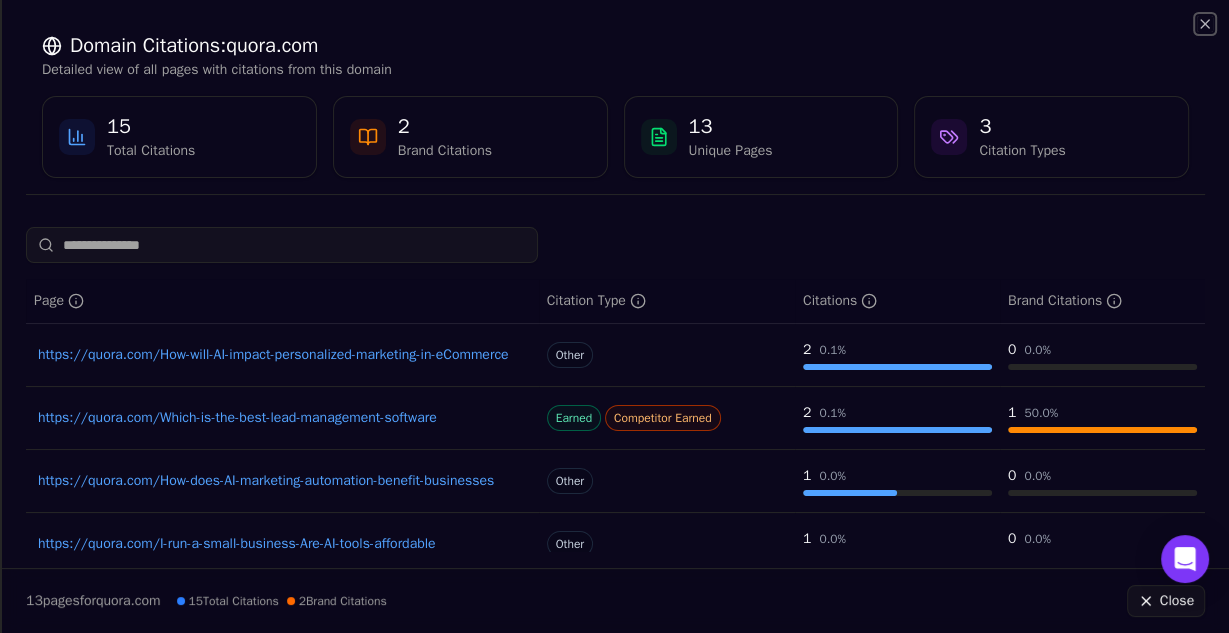 click 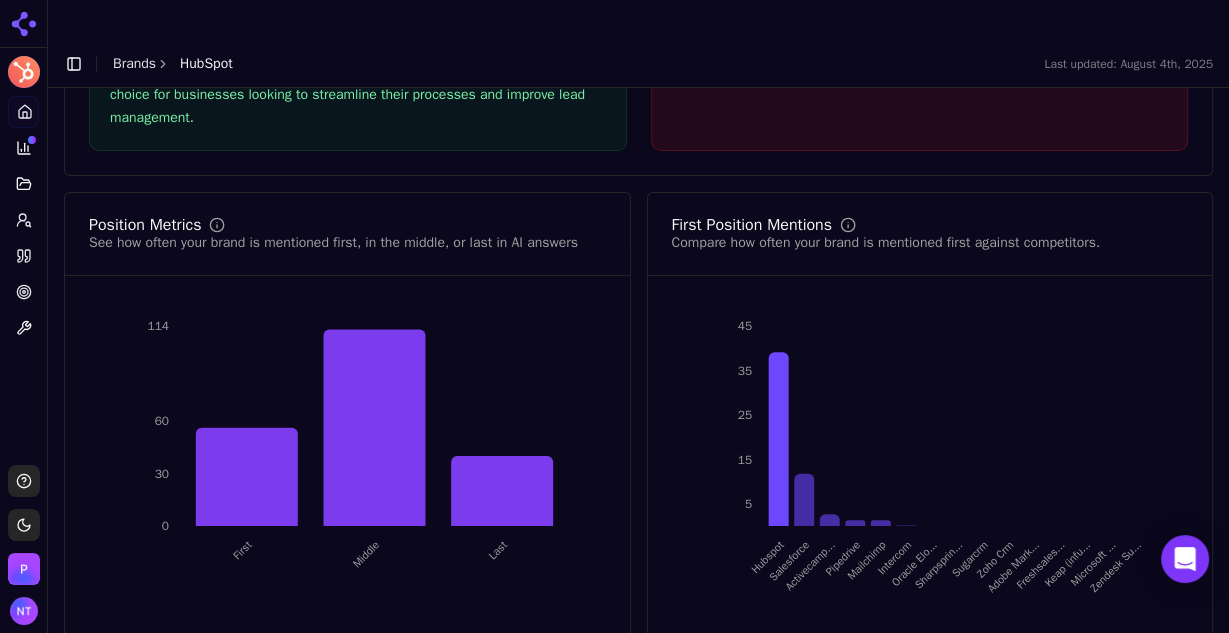 scroll, scrollTop: 3732, scrollLeft: 0, axis: vertical 